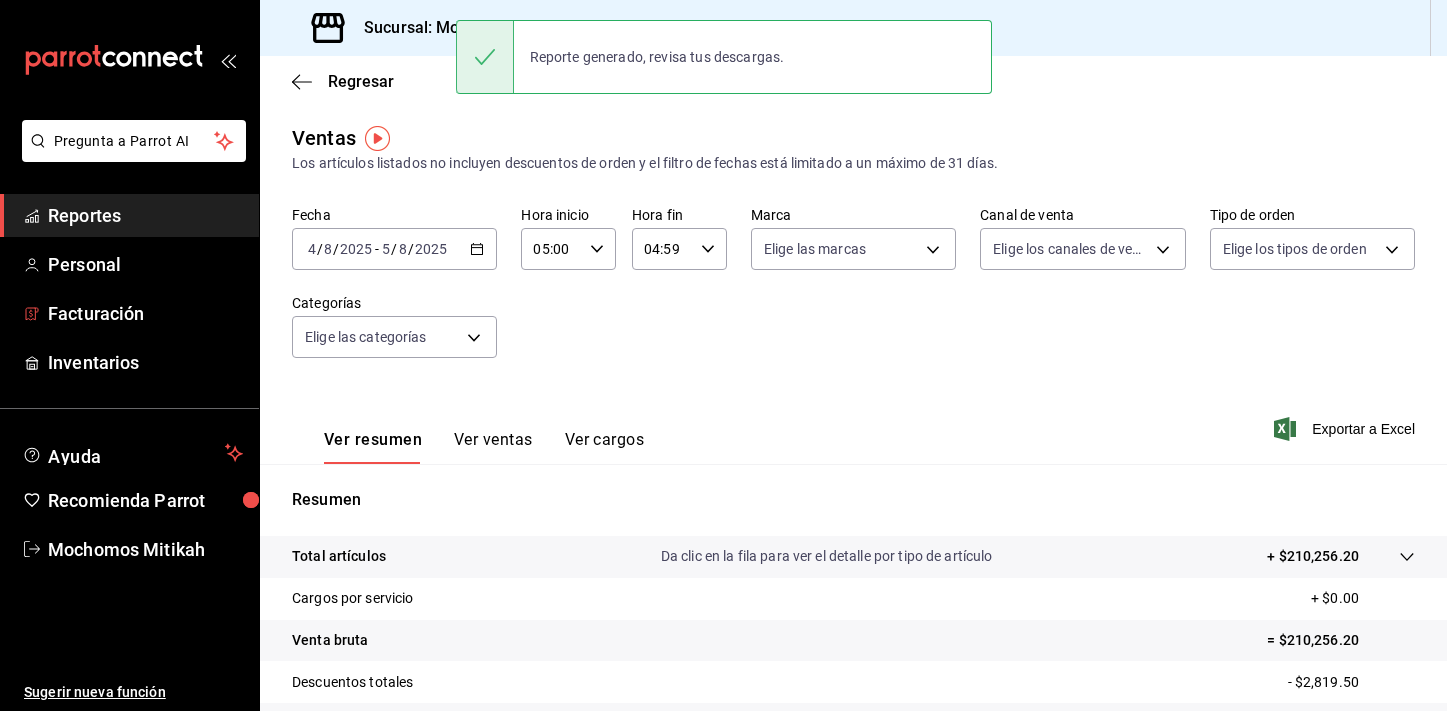 scroll, scrollTop: 0, scrollLeft: 0, axis: both 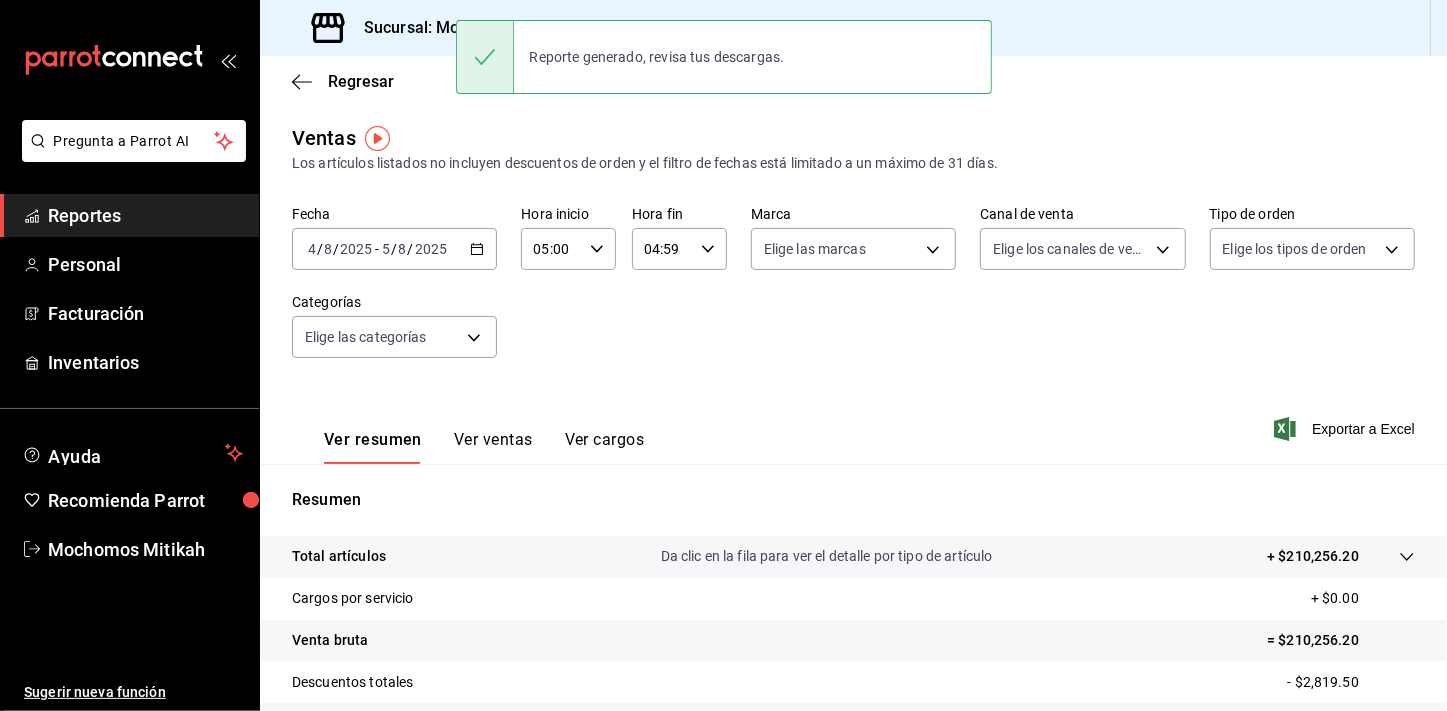 click on "Reportes" at bounding box center [145, 215] 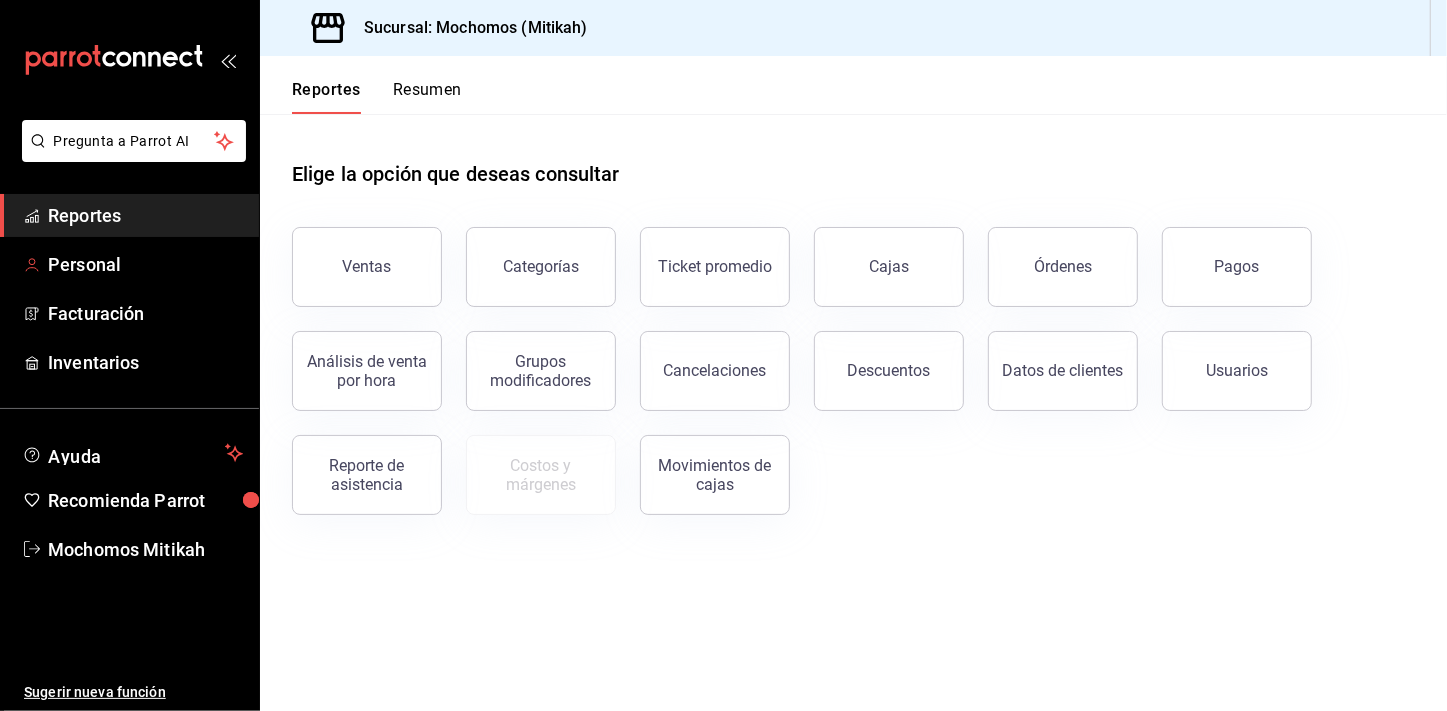 click on "Pregunta a Parrot AI" at bounding box center (129, 157) 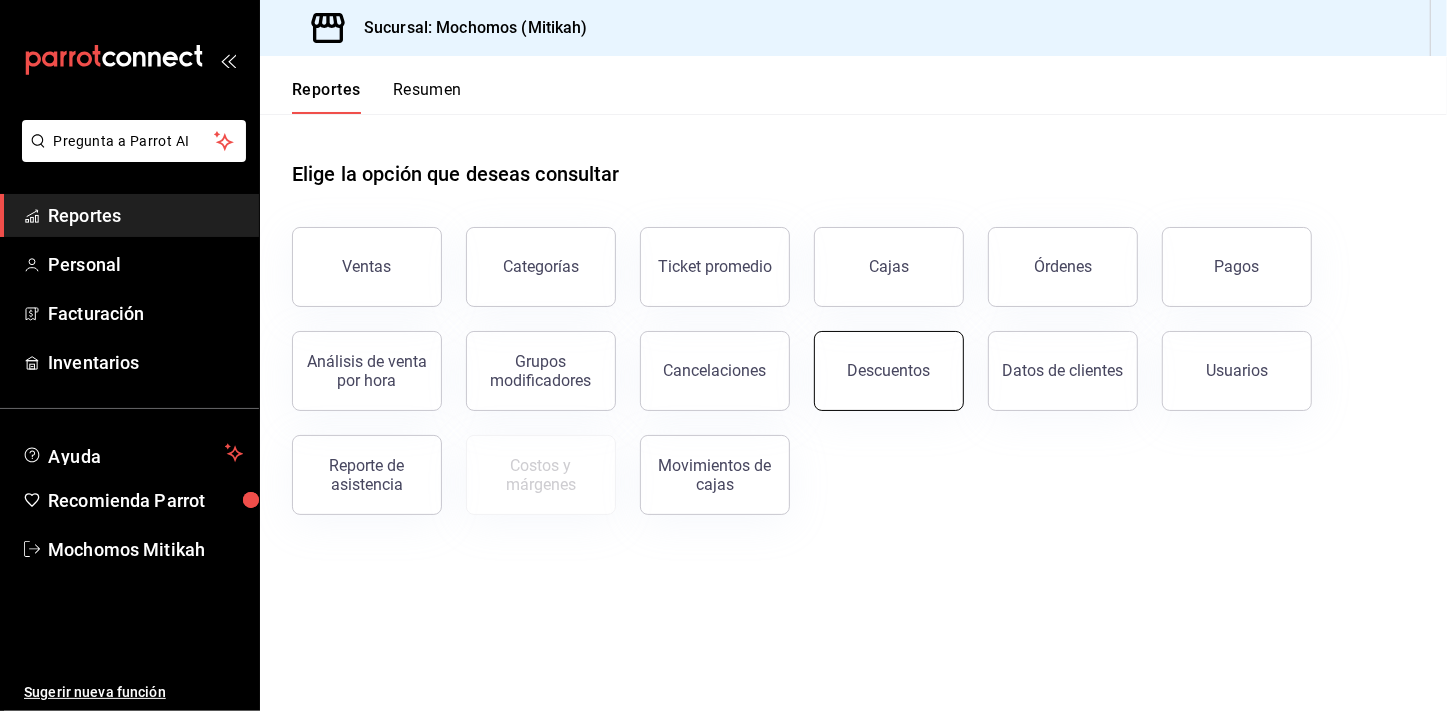 click on "Descuentos" at bounding box center [889, 371] 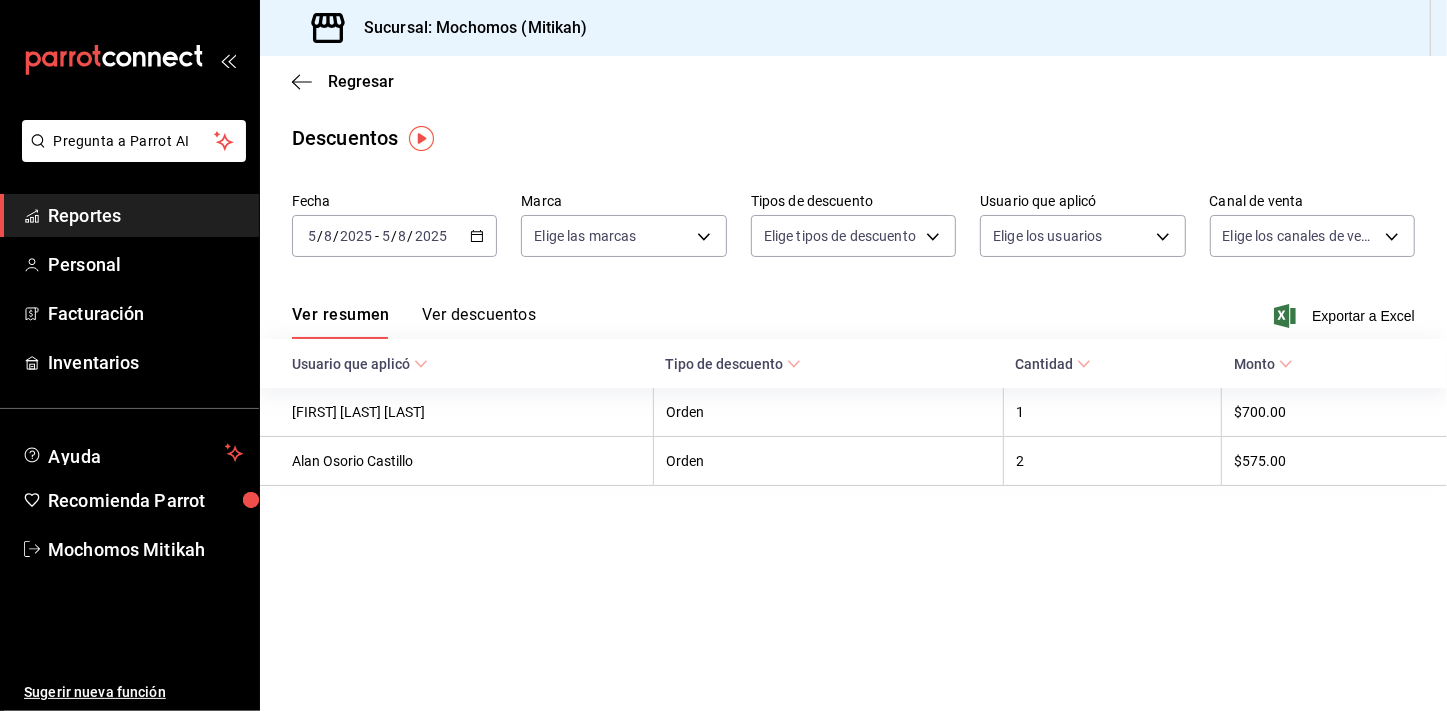 click 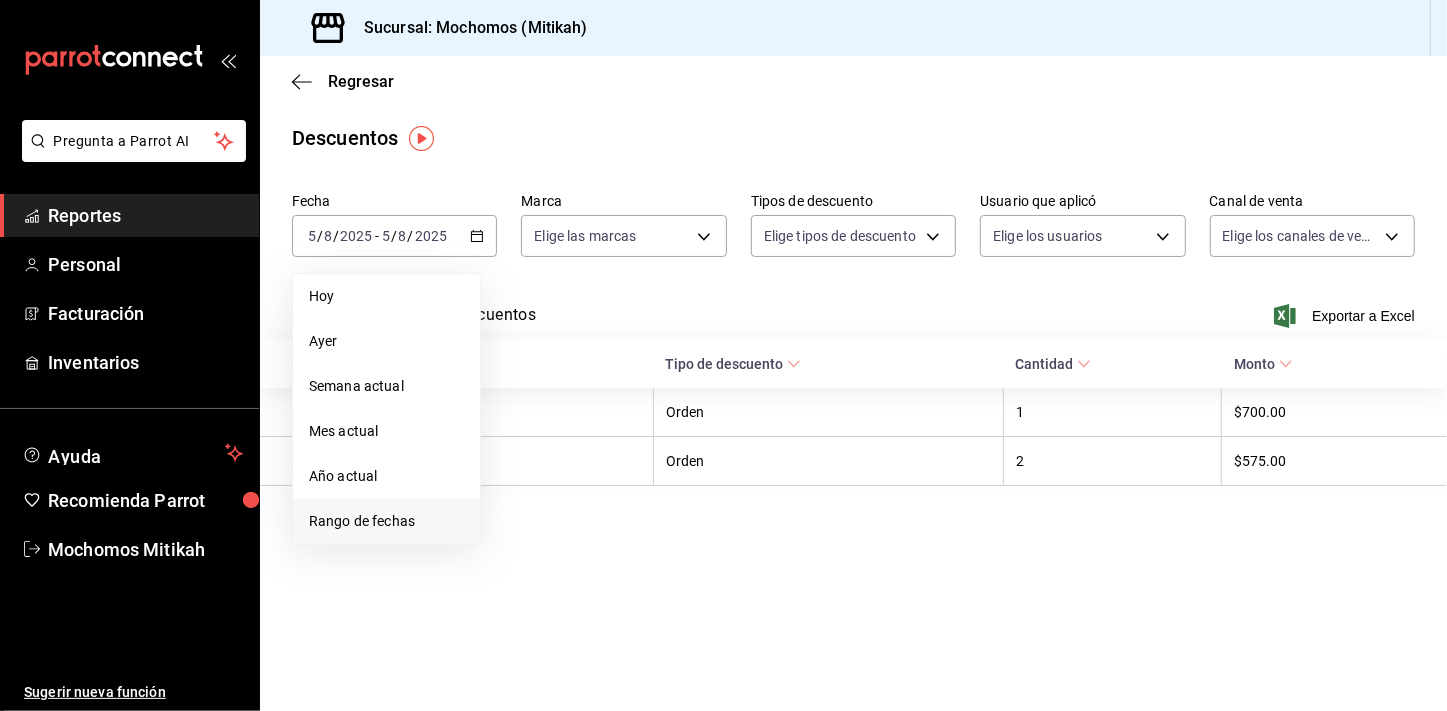 click on "Rango de fechas" at bounding box center [386, 521] 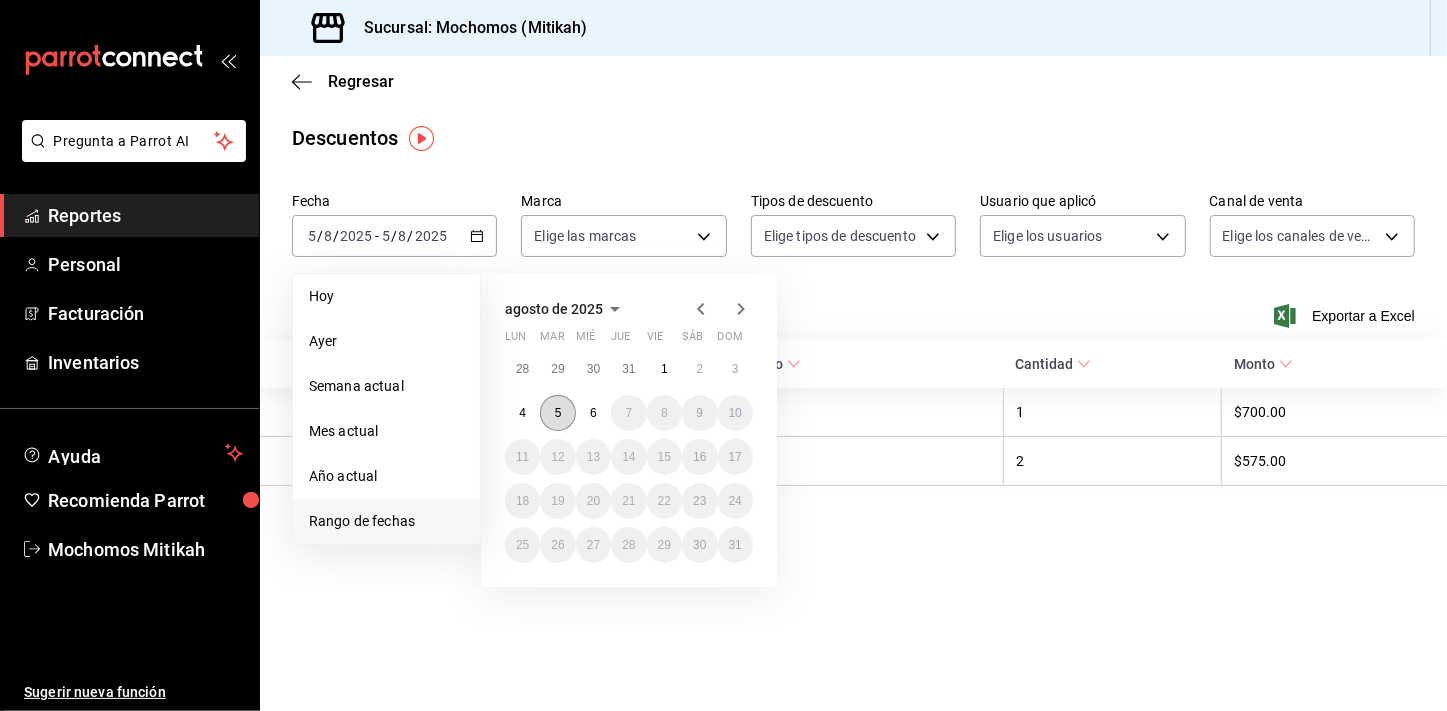 click on "5" at bounding box center (557, 413) 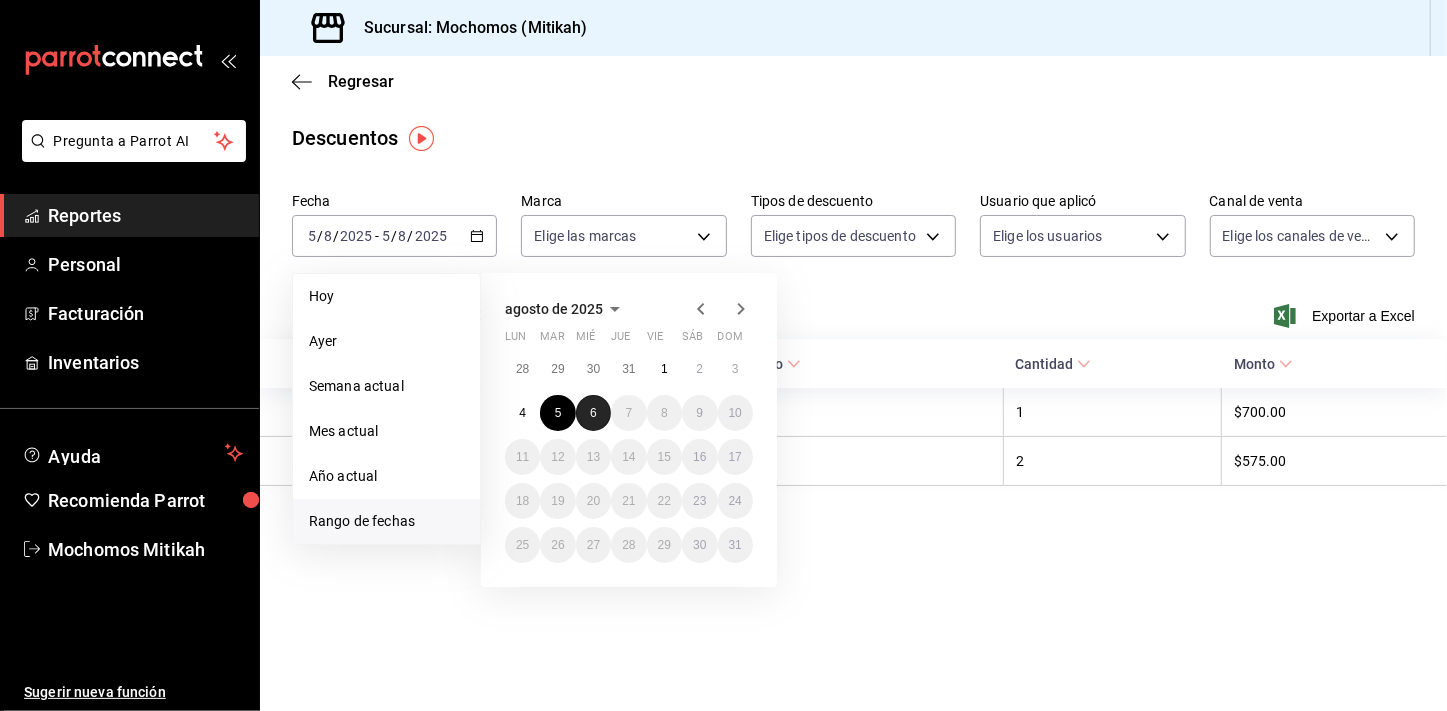 click on "6" at bounding box center (593, 413) 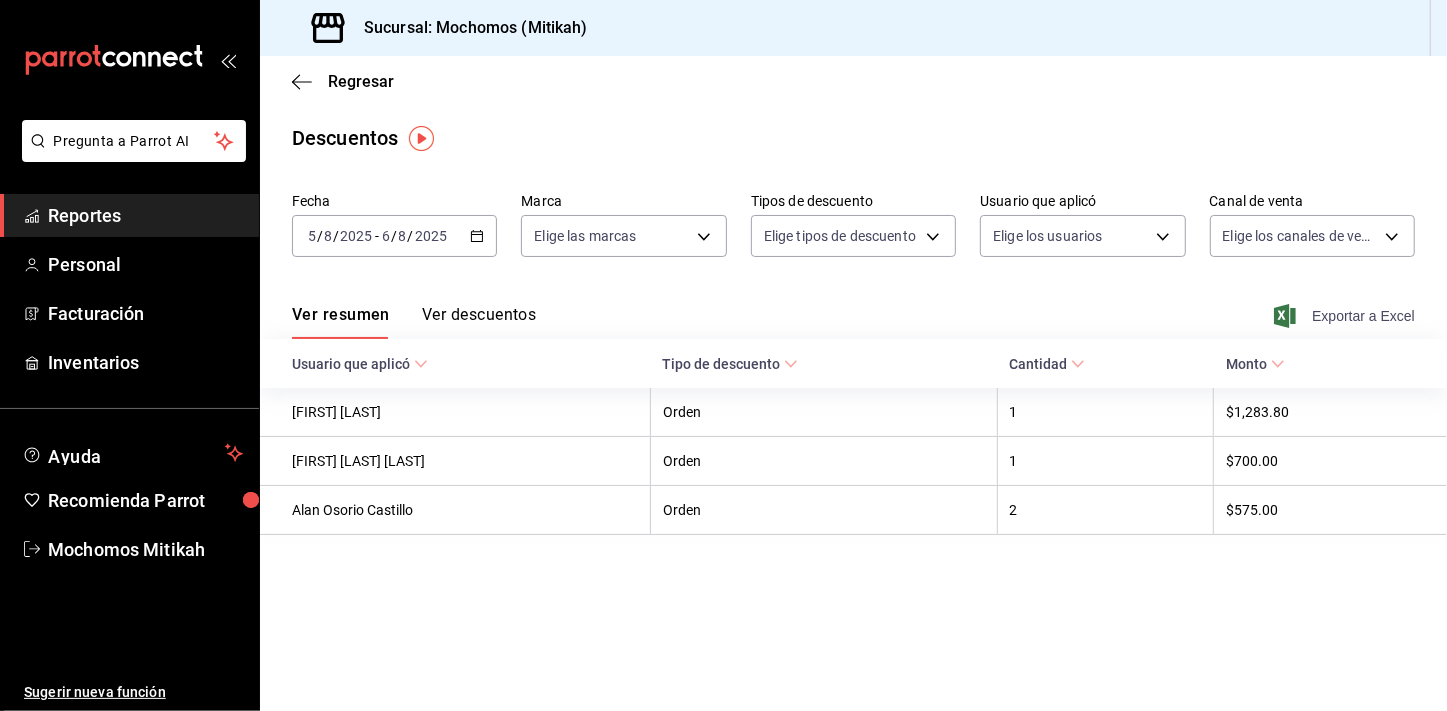 click on "Exportar a Excel" at bounding box center [1346, 316] 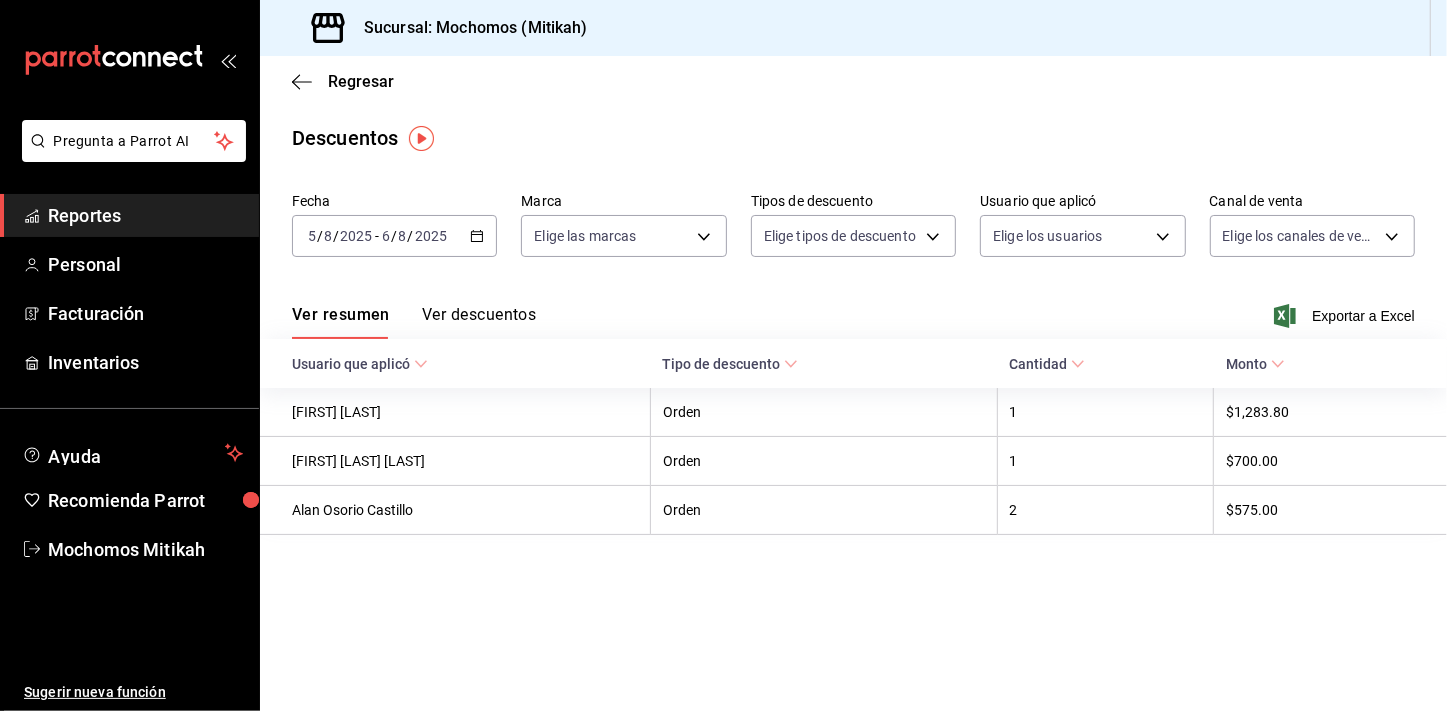 click on "Reportes" at bounding box center [129, 215] 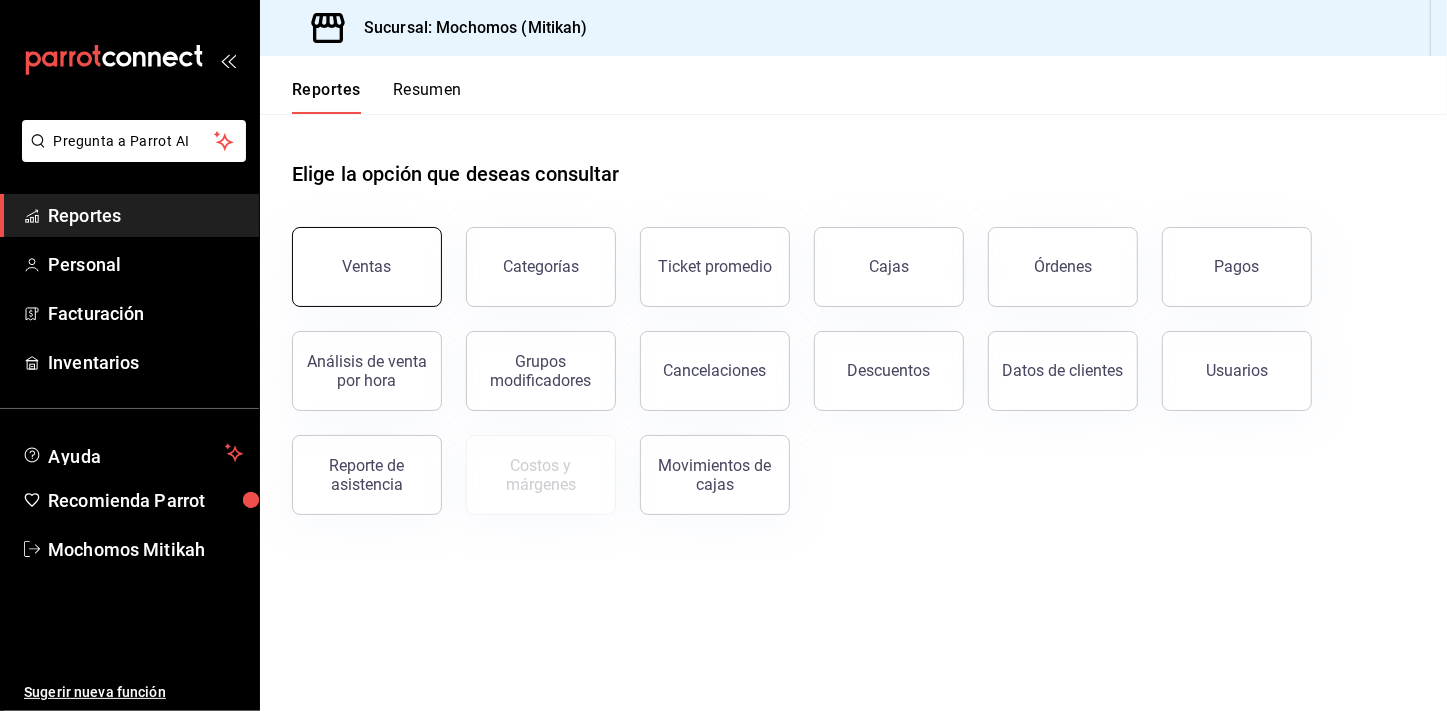 click on "Ventas" at bounding box center (367, 267) 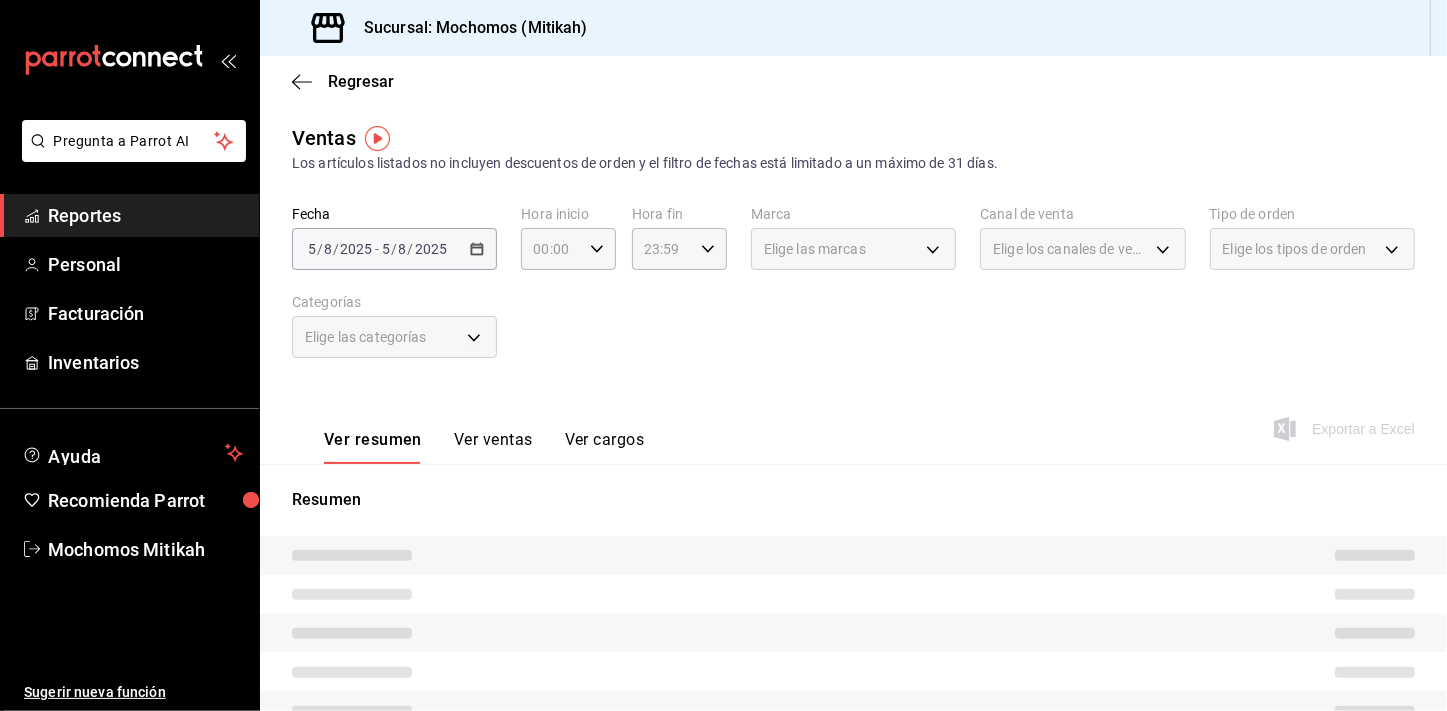 click on "2025-08-05 5 / 8 / 2025 - 2025-08-05 5 / 8 / 2025" at bounding box center (394, 249) 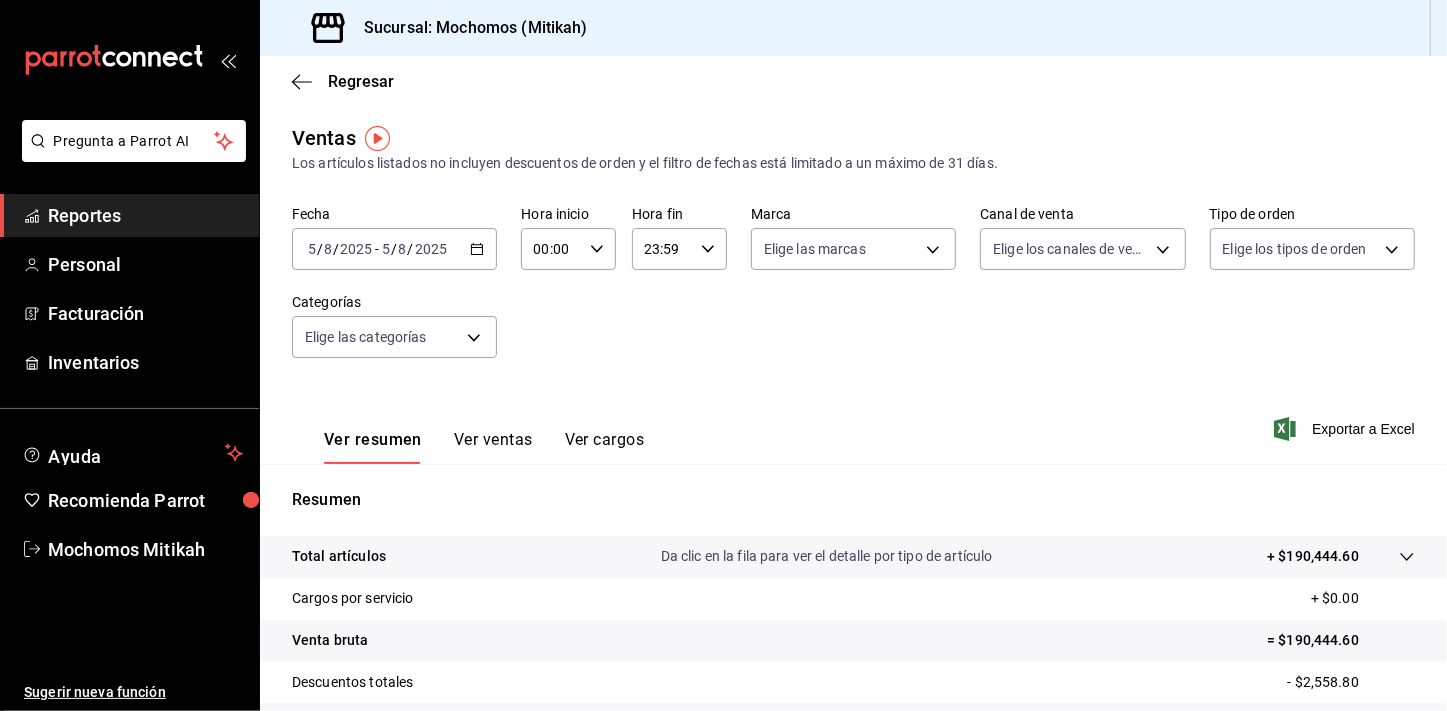 click 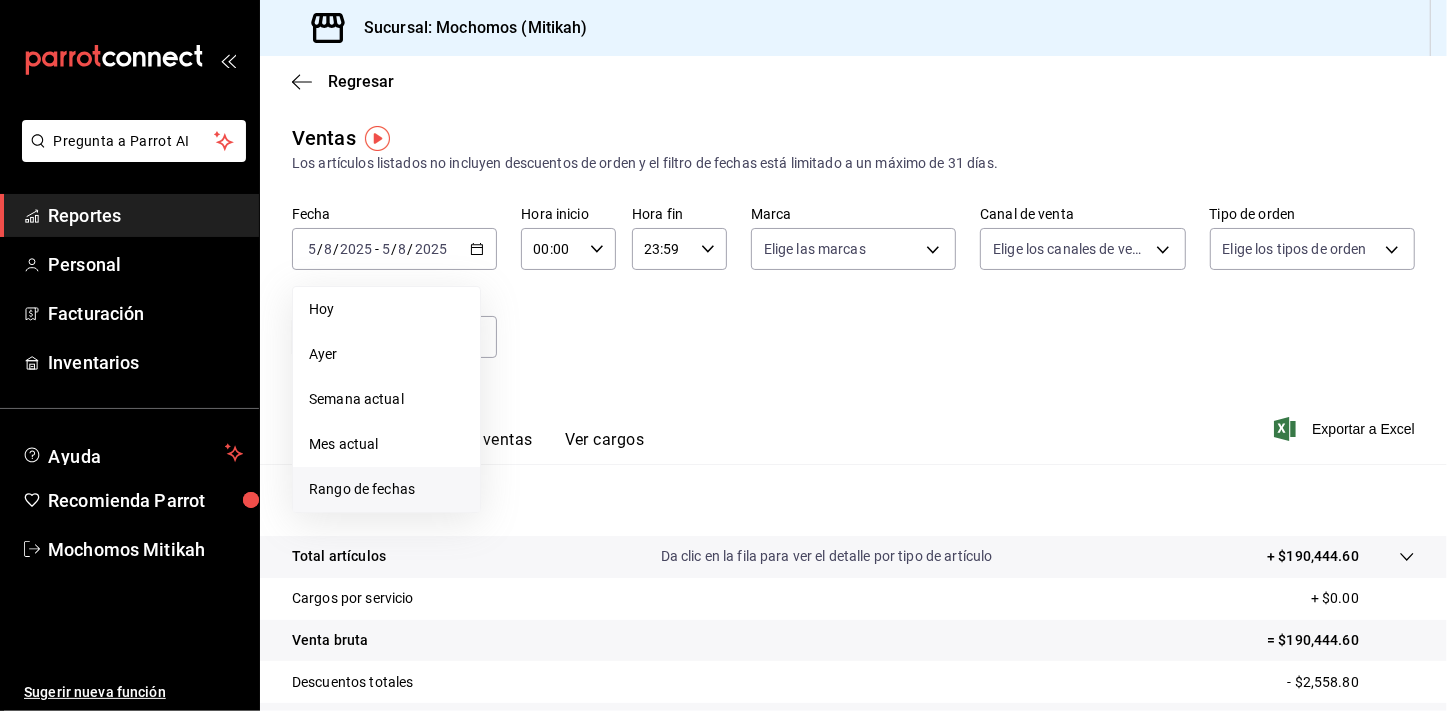 click on "Rango de fechas" at bounding box center (386, 489) 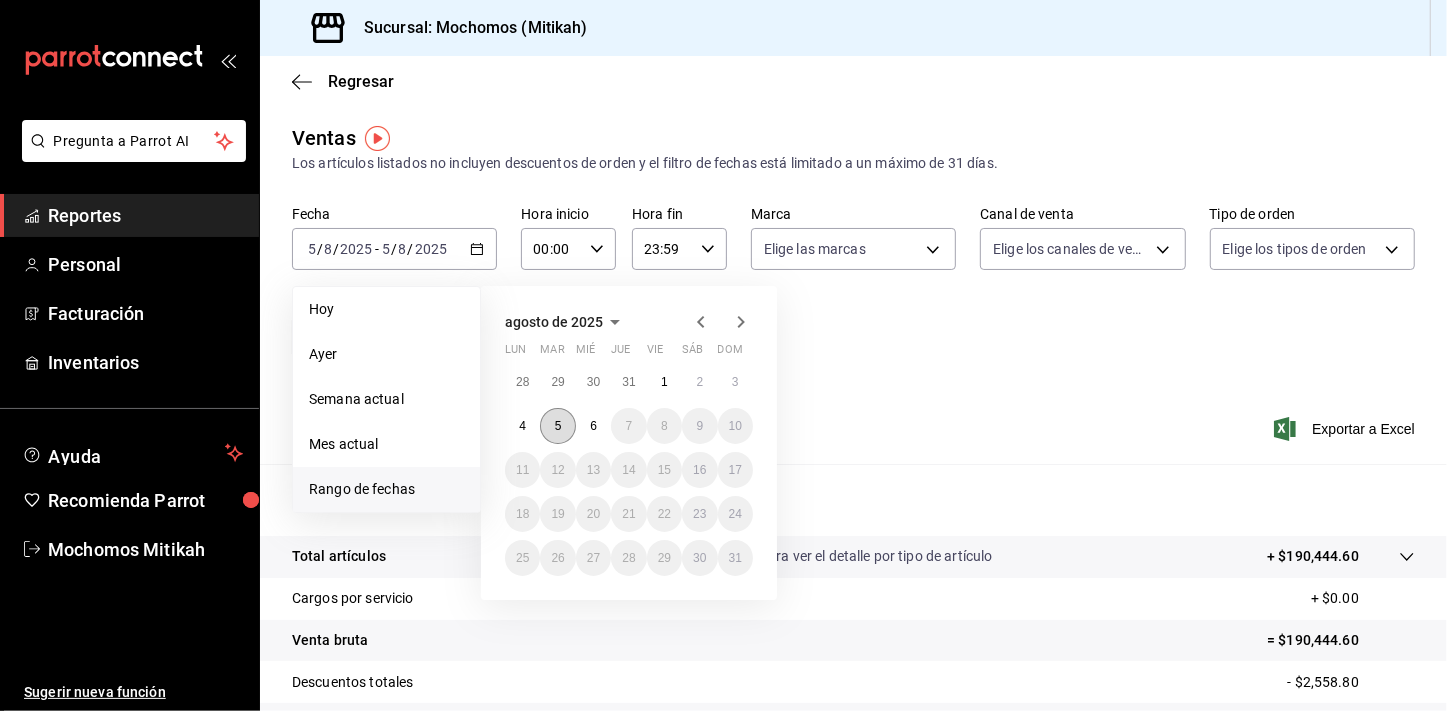 click on "5" at bounding box center [557, 426] 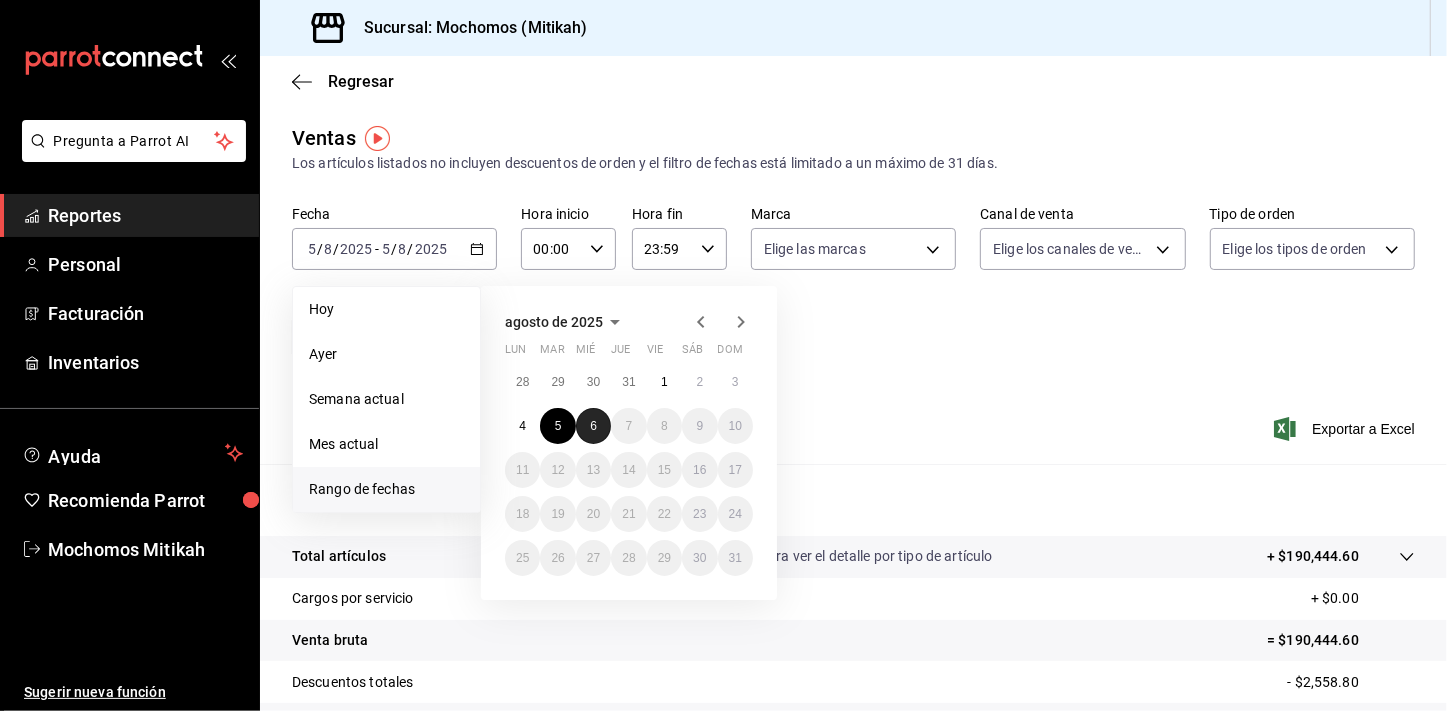 click on "6" at bounding box center [593, 426] 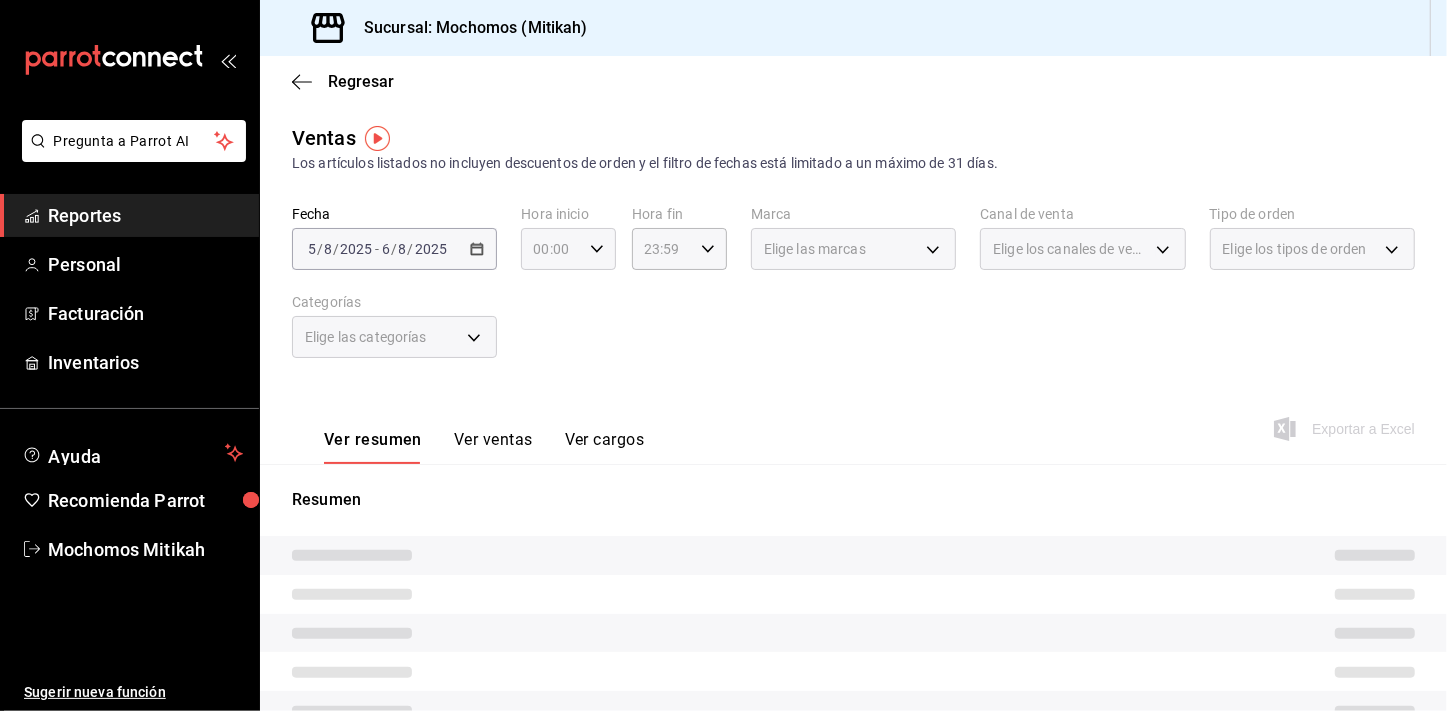 click 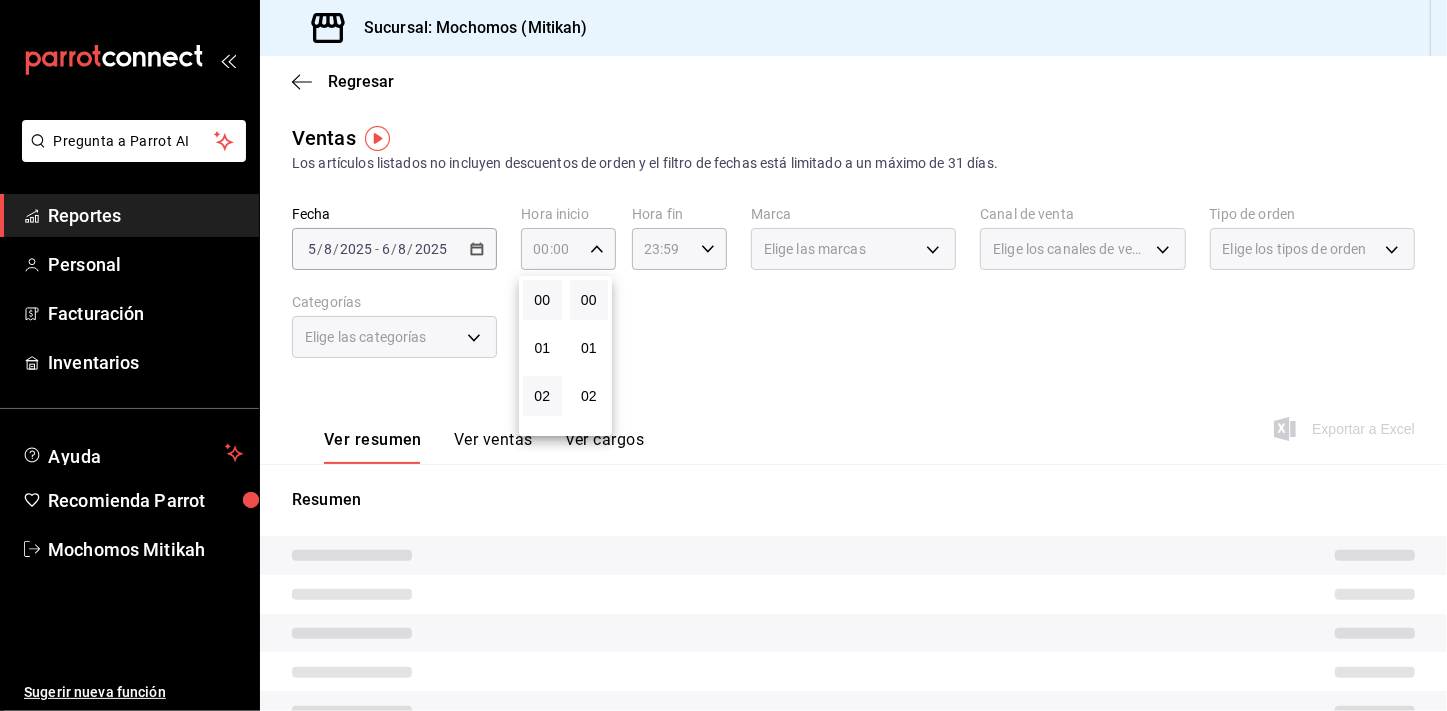 click on "02" at bounding box center (542, 396) 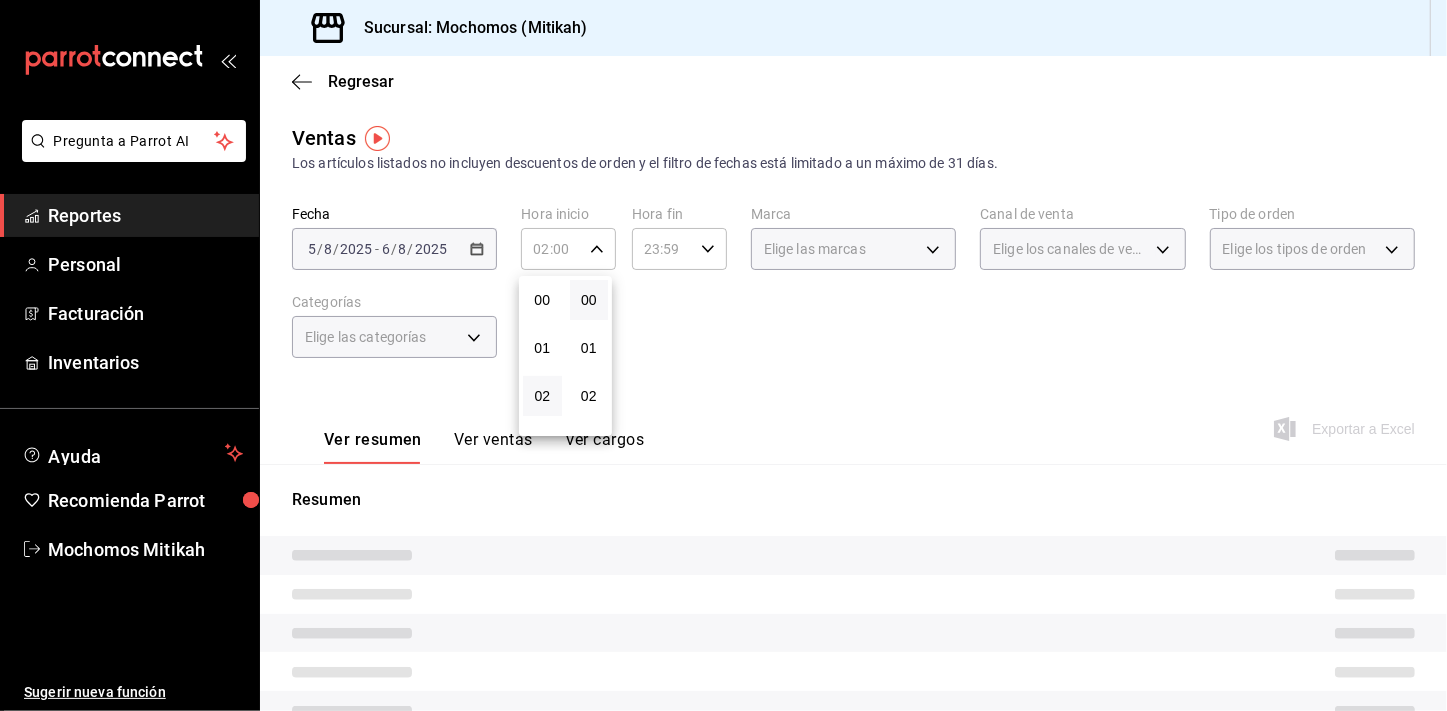 type 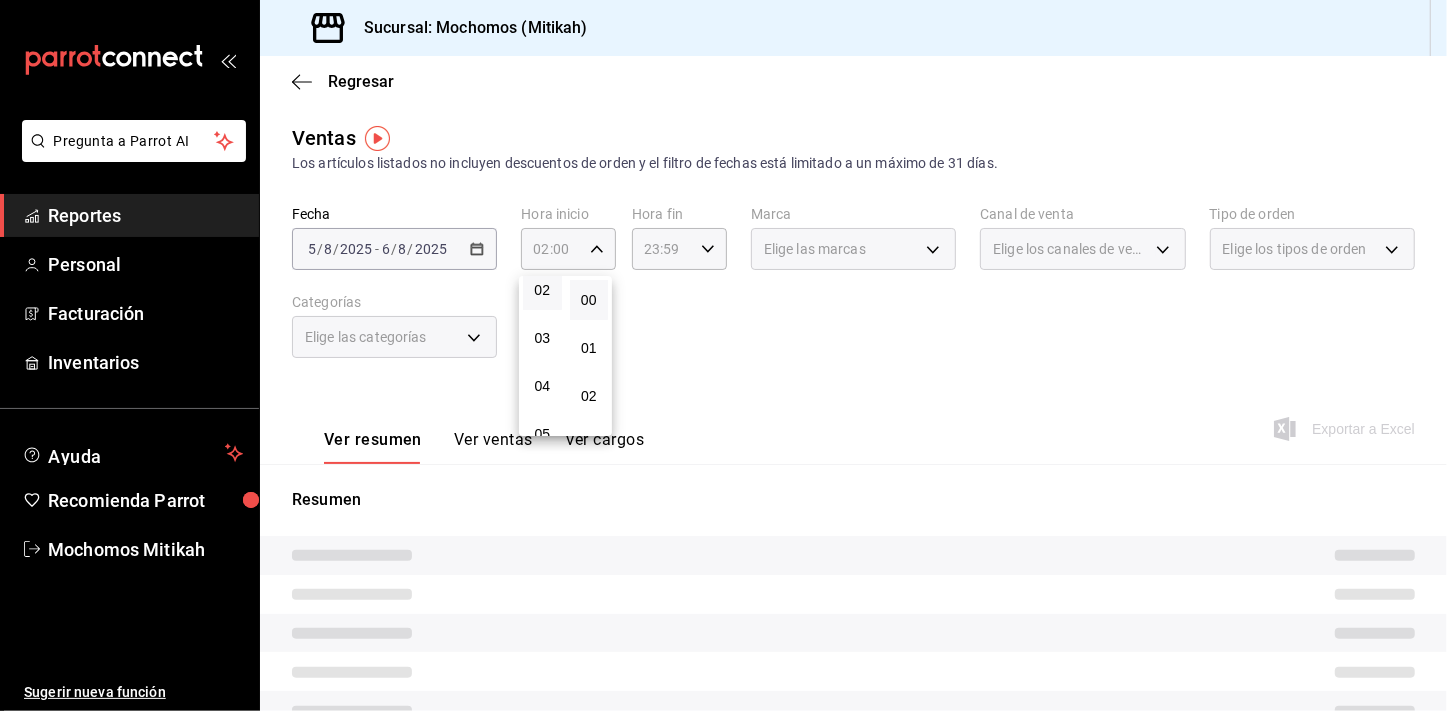 scroll, scrollTop: 109, scrollLeft: 0, axis: vertical 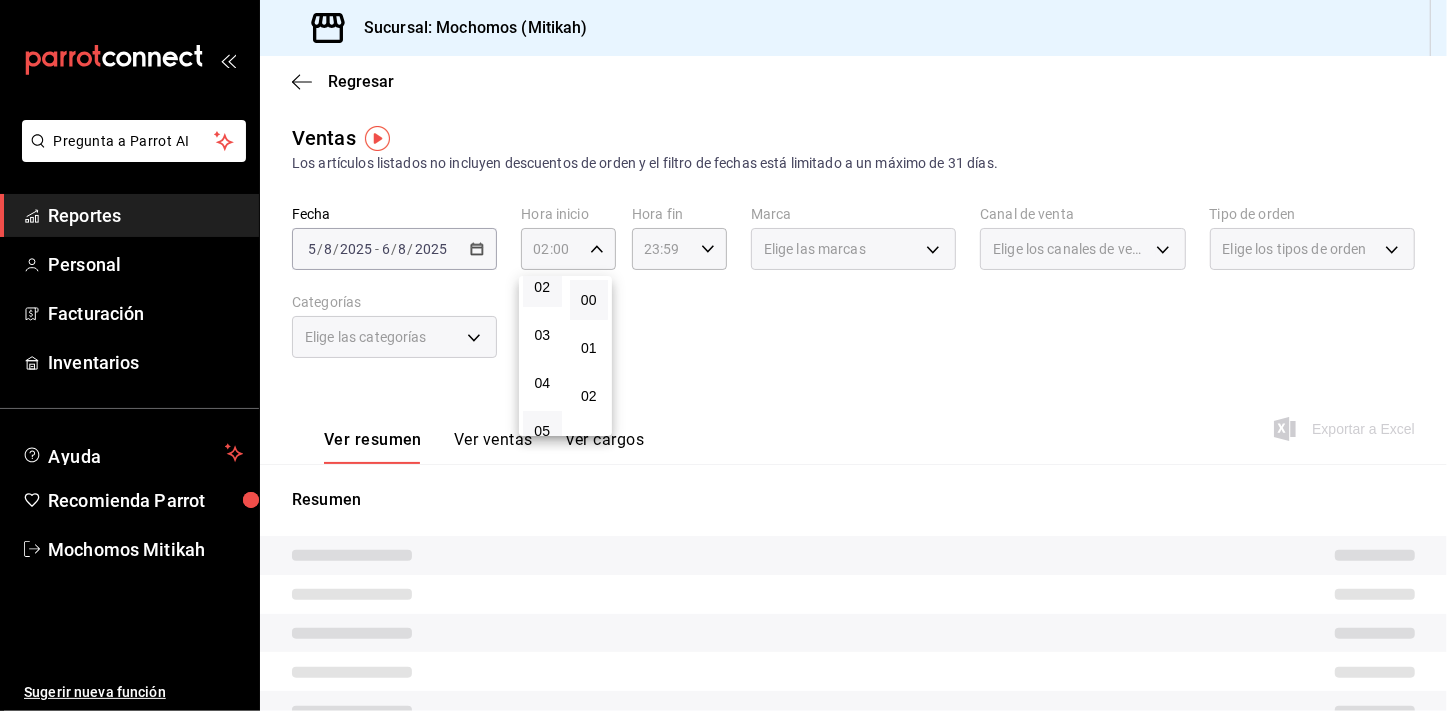 click on "05" at bounding box center (542, 431) 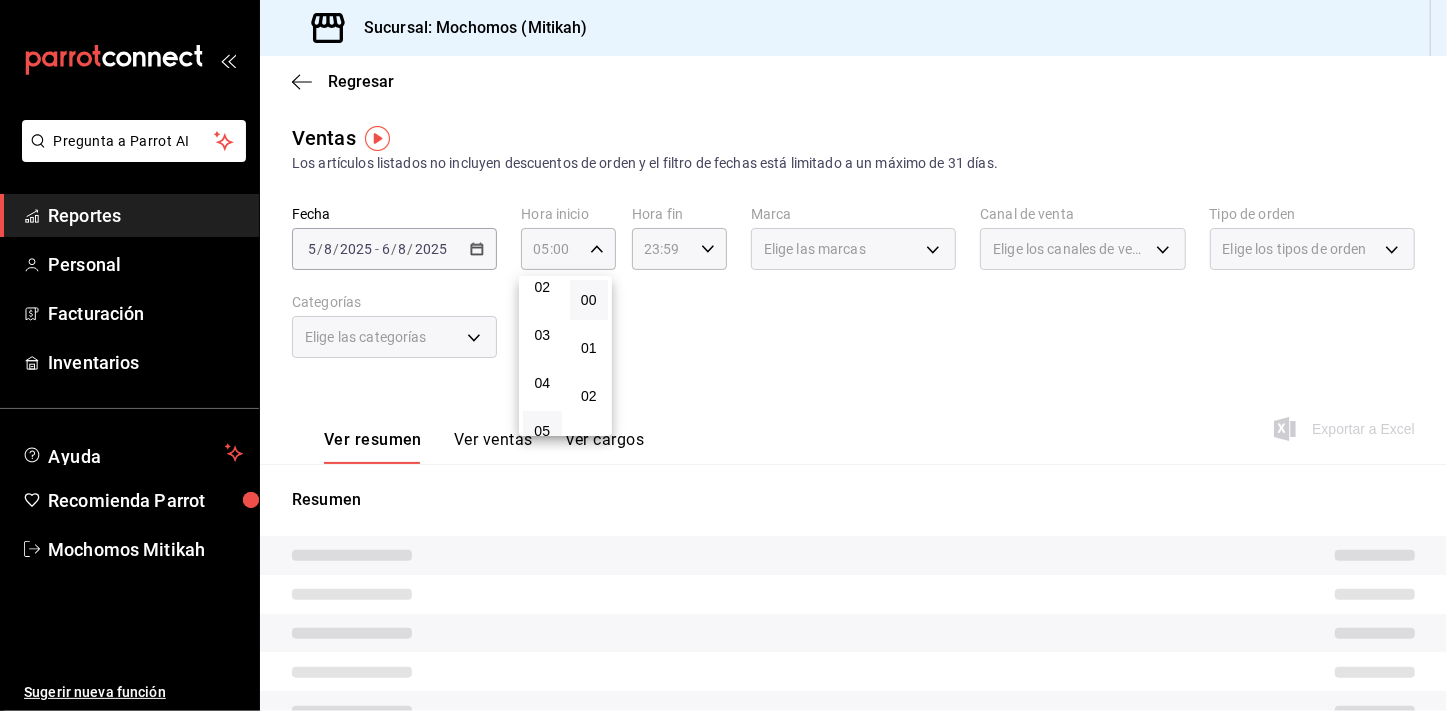 click at bounding box center [723, 355] 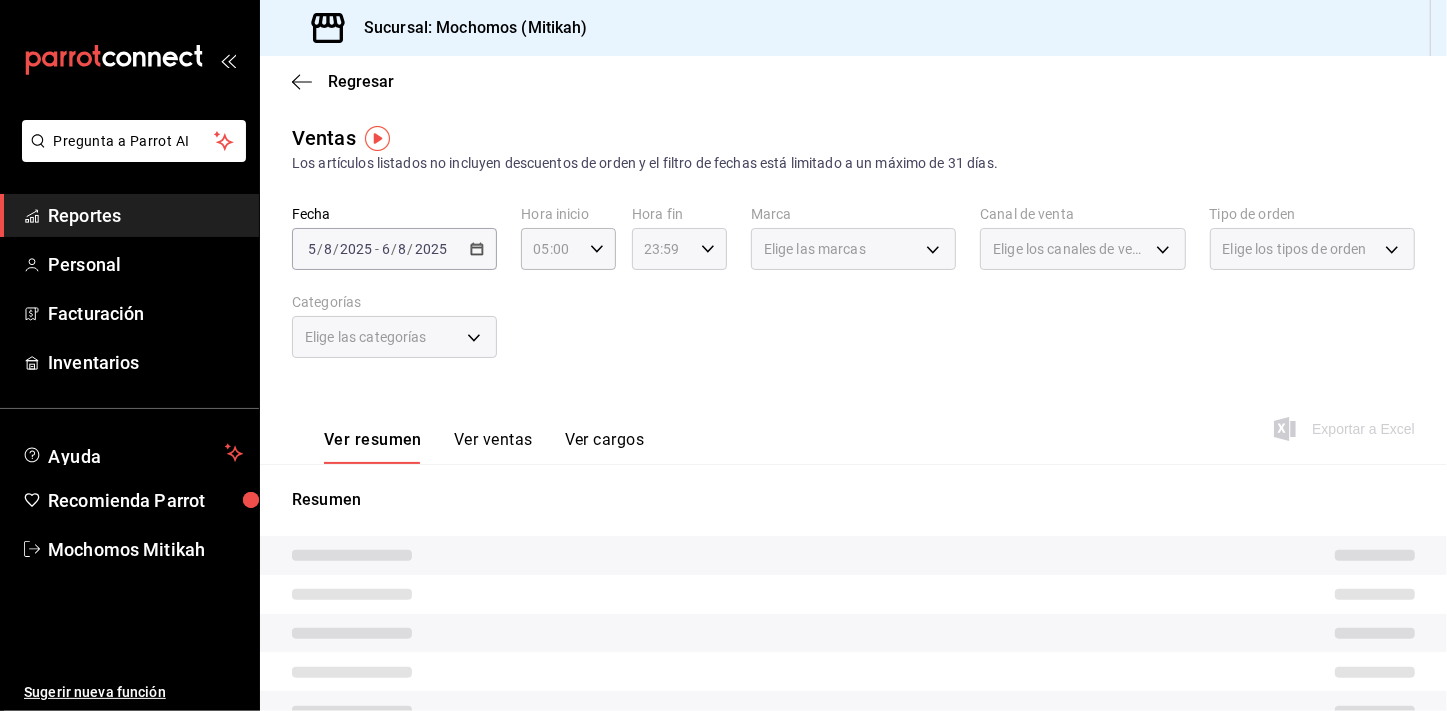 click 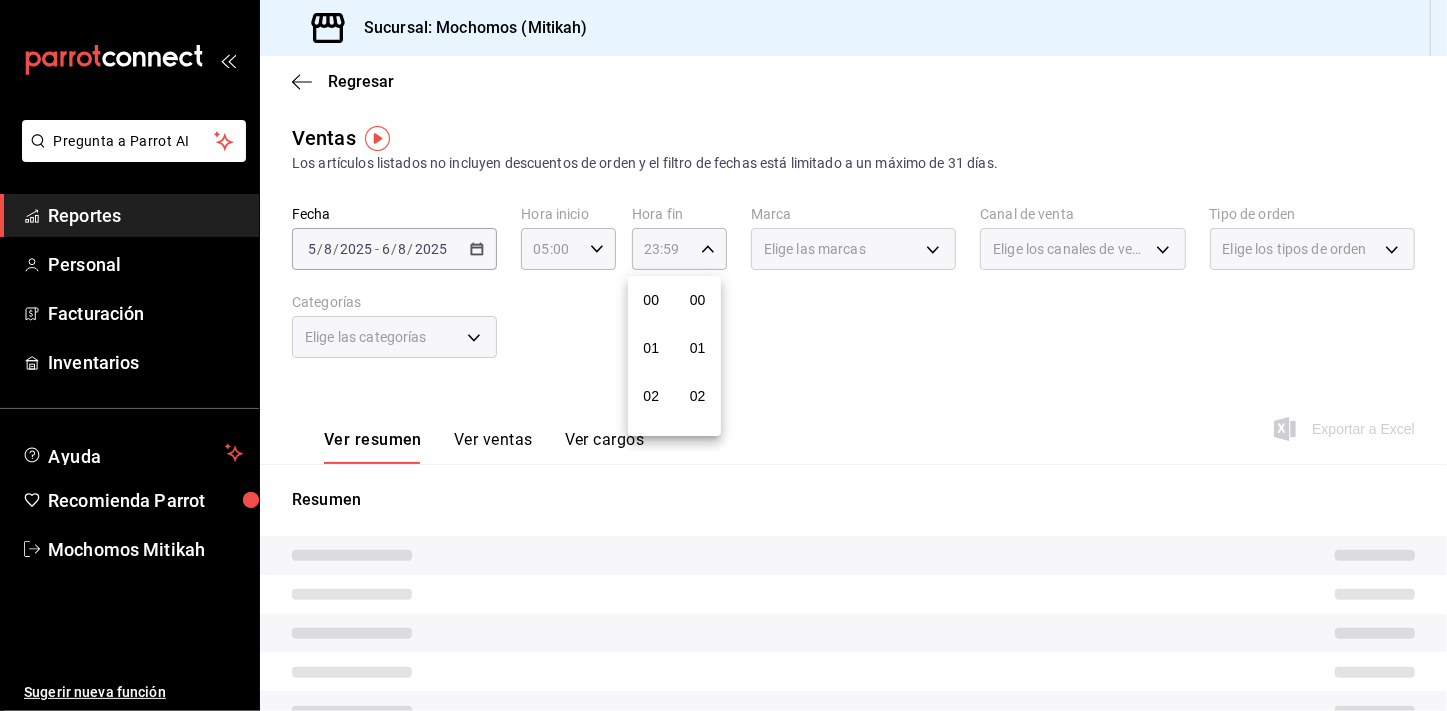 scroll, scrollTop: 1000, scrollLeft: 0, axis: vertical 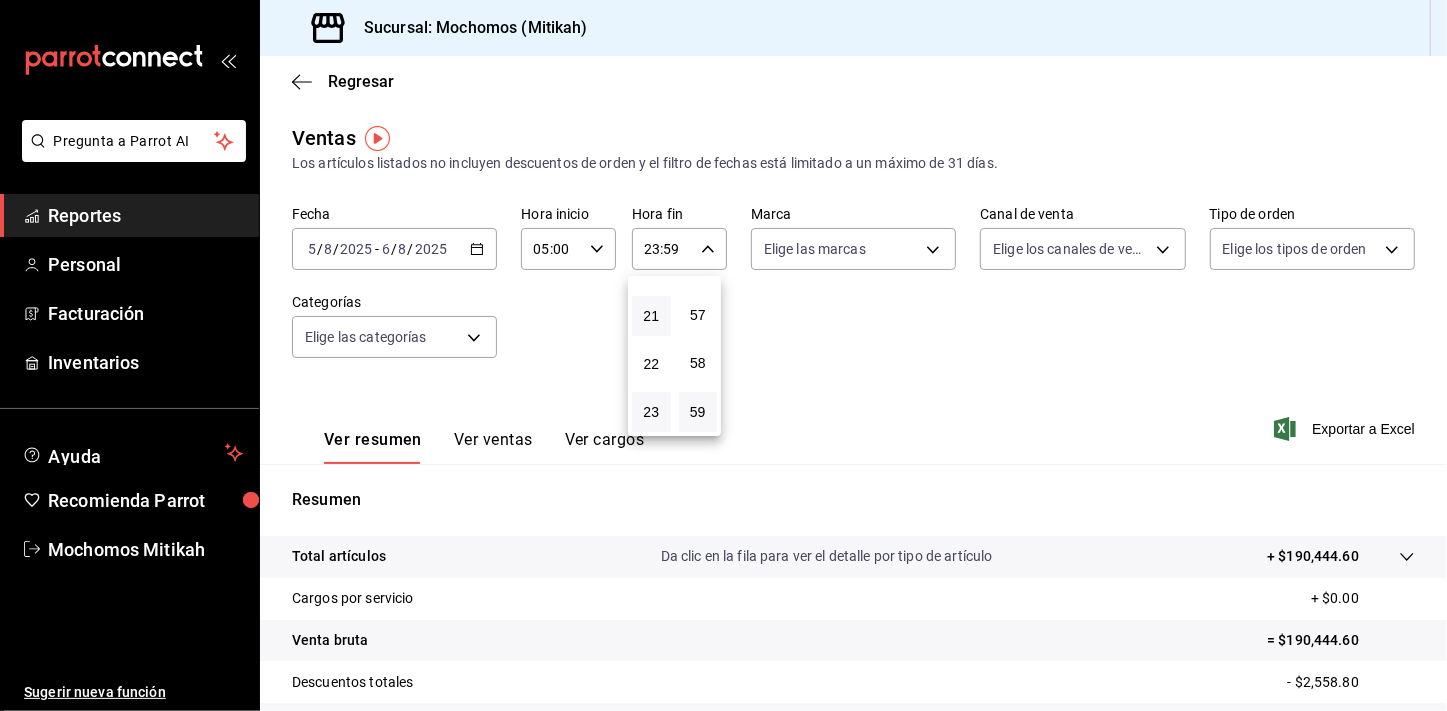 click on "21" at bounding box center [651, 316] 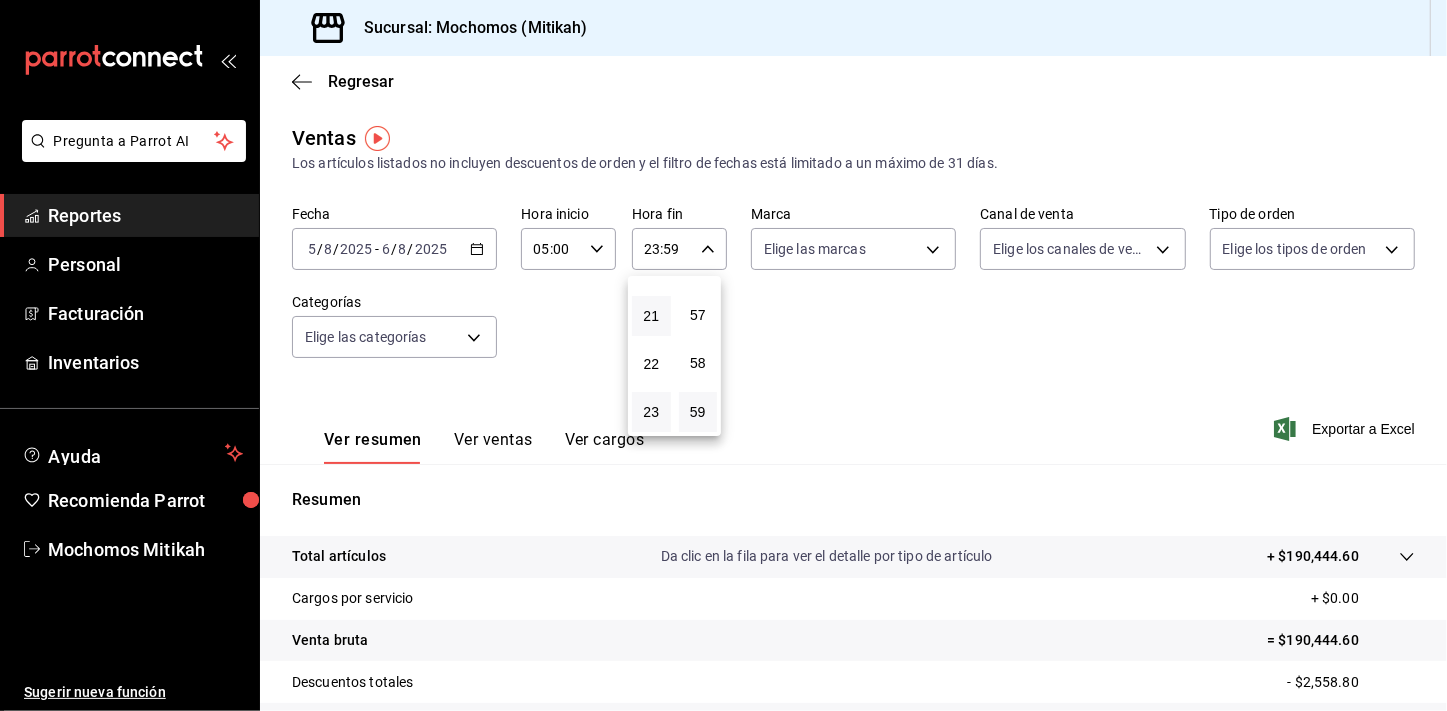 type on "21:59" 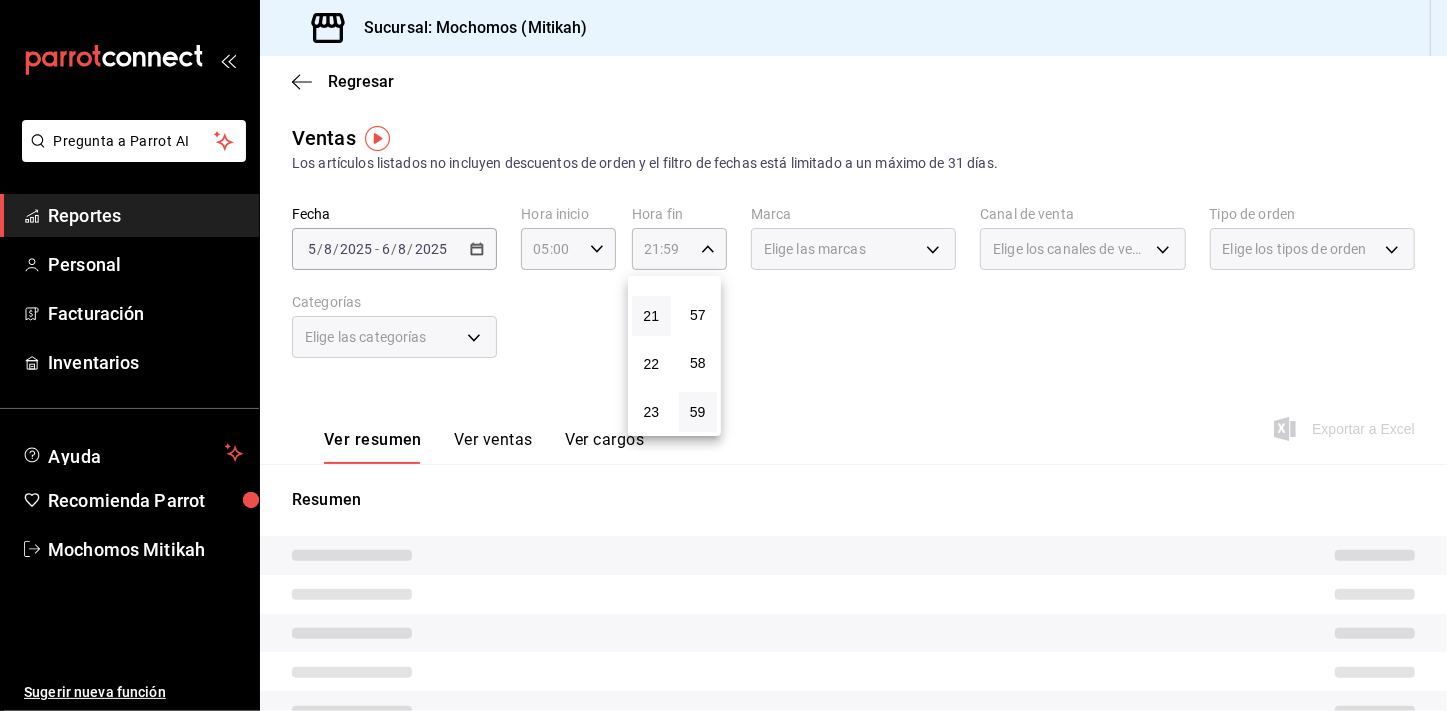 type 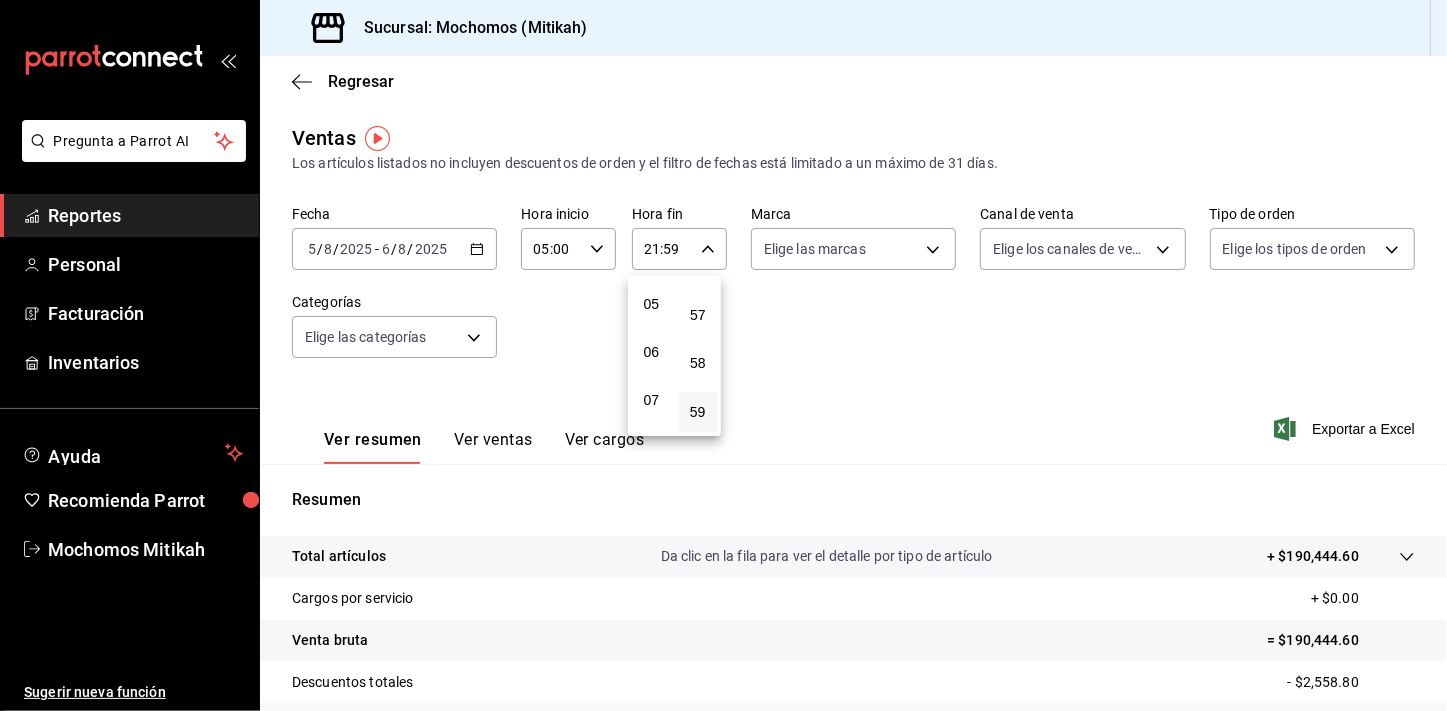 scroll, scrollTop: 200, scrollLeft: 0, axis: vertical 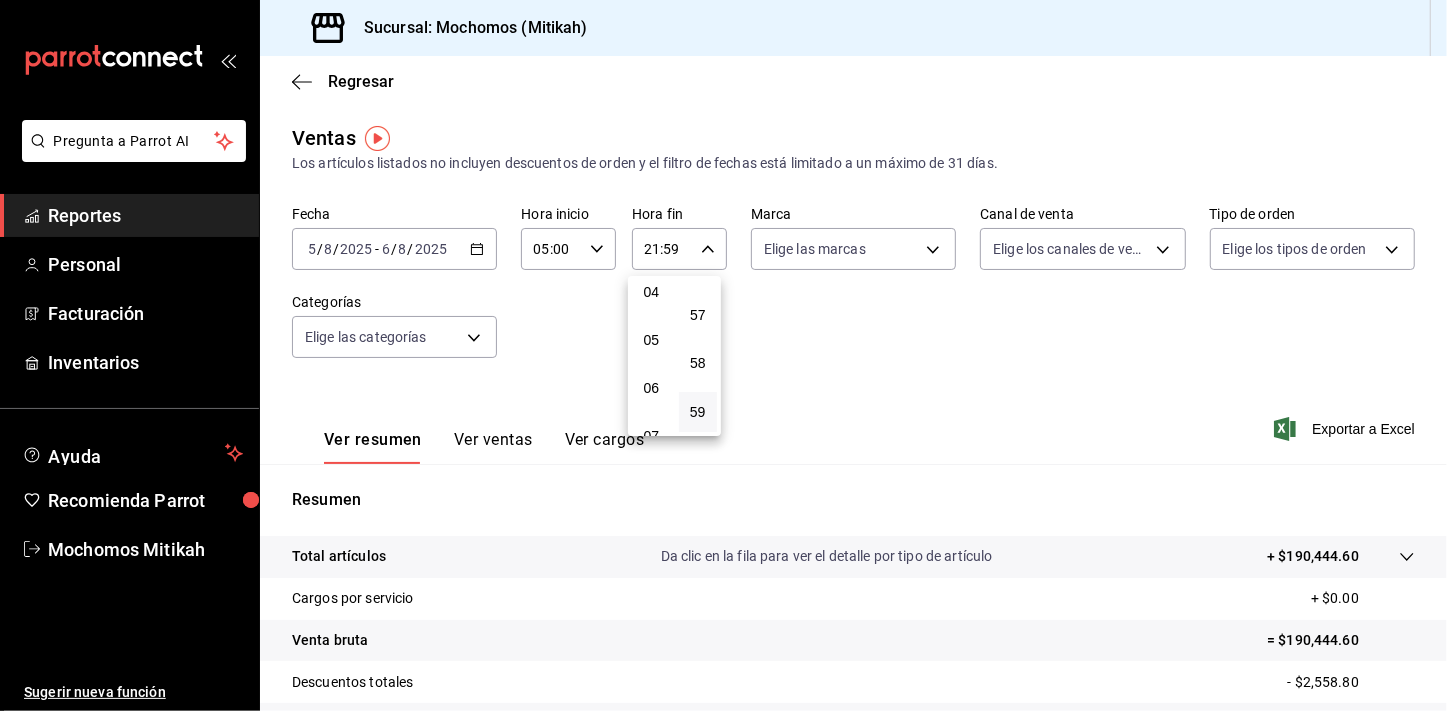 click on "04" at bounding box center [651, 292] 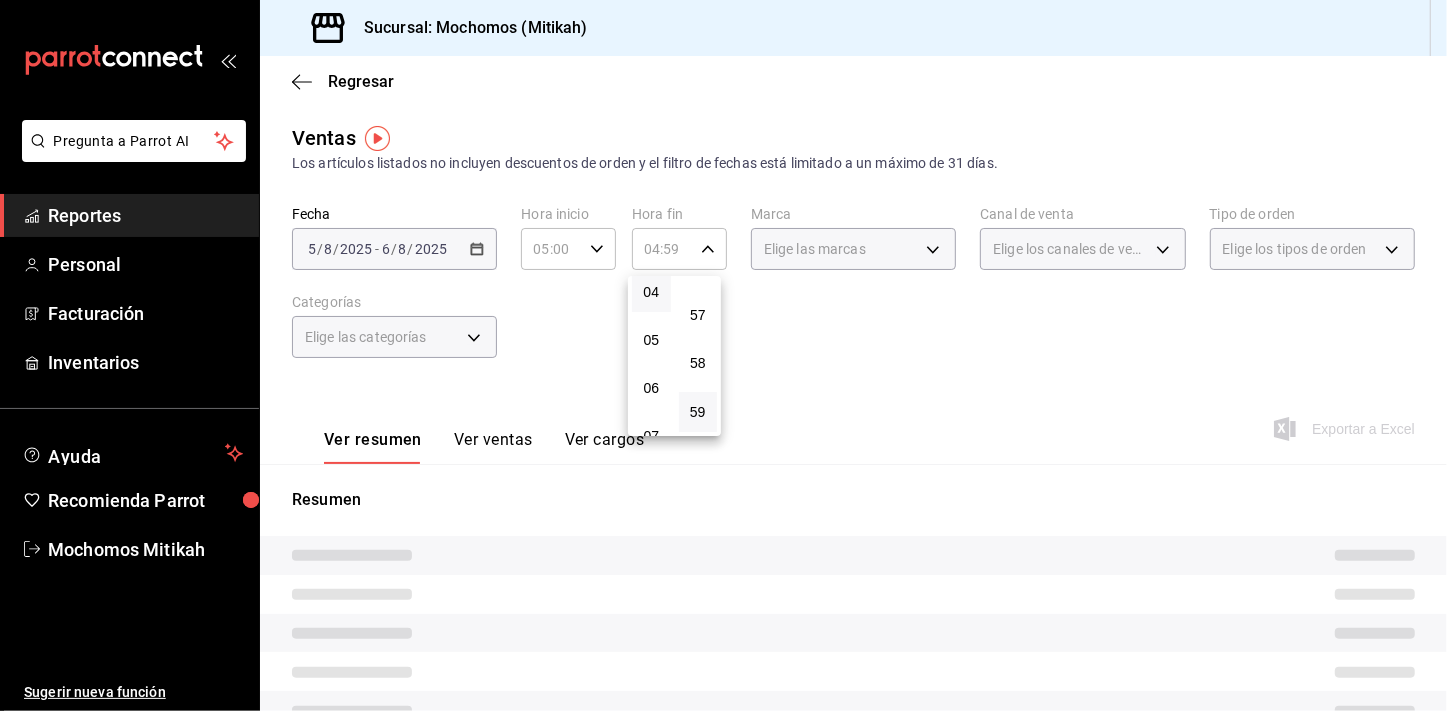 click at bounding box center [723, 355] 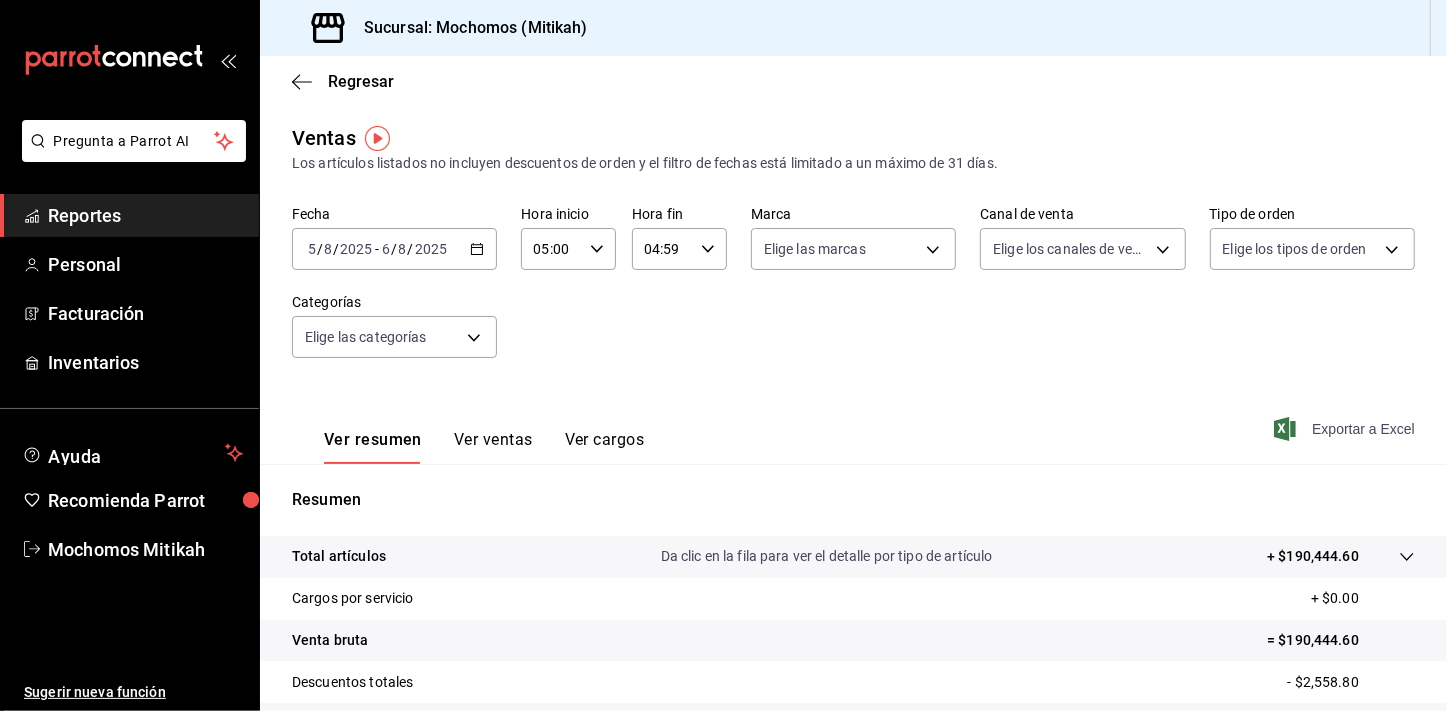 click on "Exportar a Excel" at bounding box center (1346, 429) 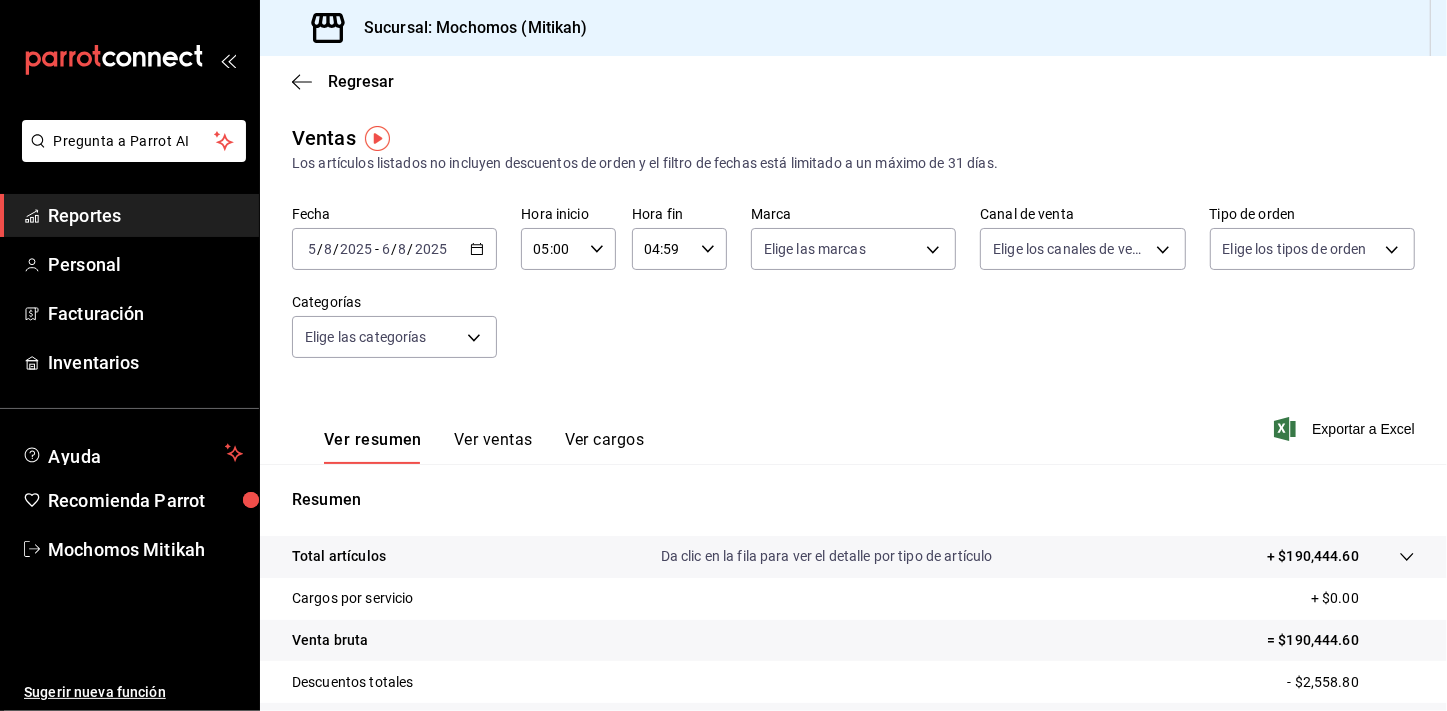 click on "Reportes" at bounding box center [145, 215] 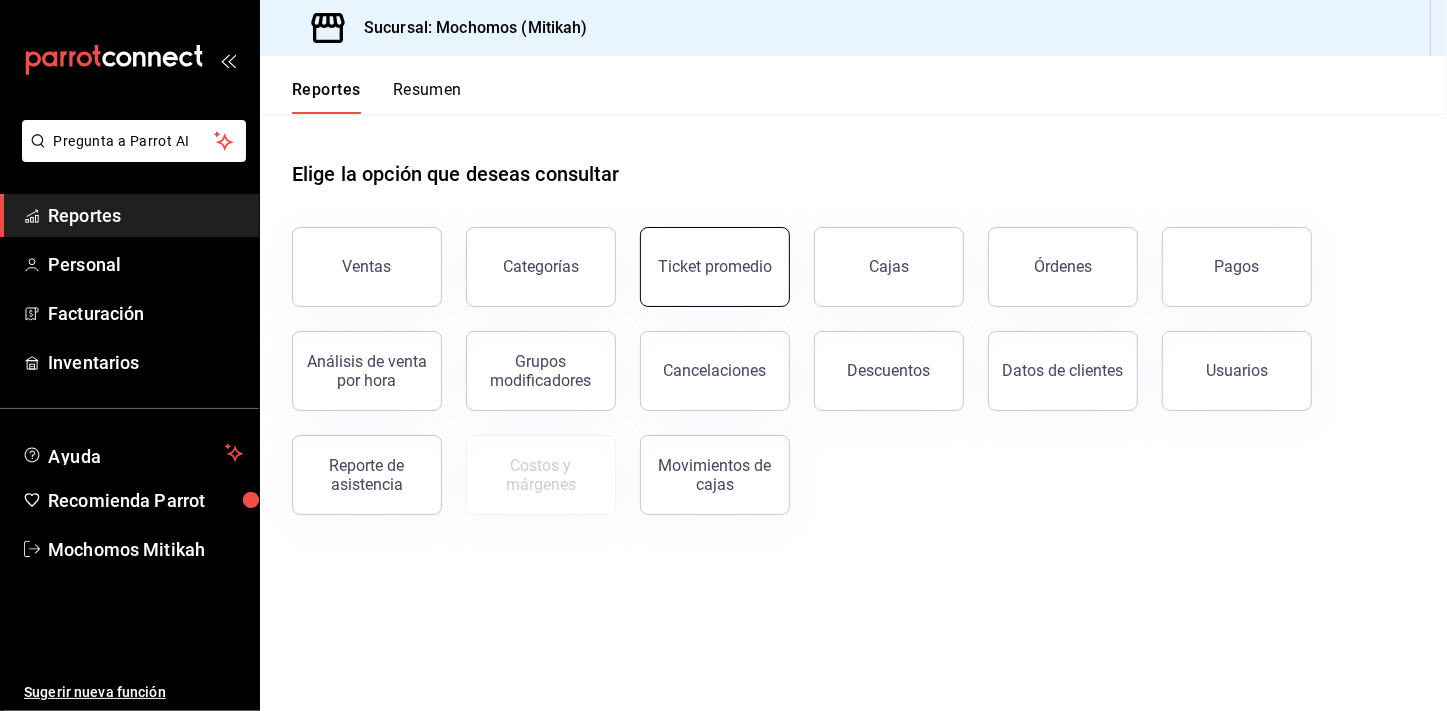click on "Ticket promedio" at bounding box center (715, 267) 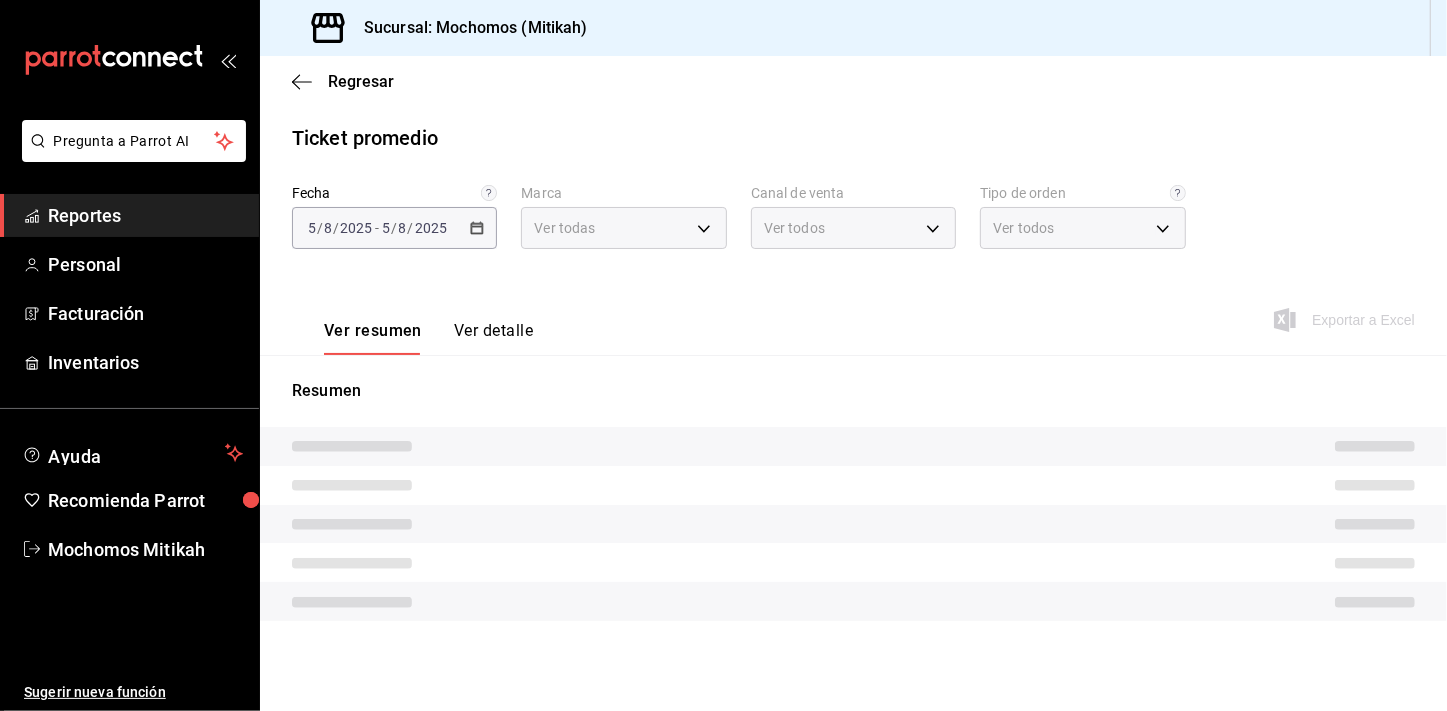 type on "d0e5f648-281b-433d-bf08-9501e0541b8c" 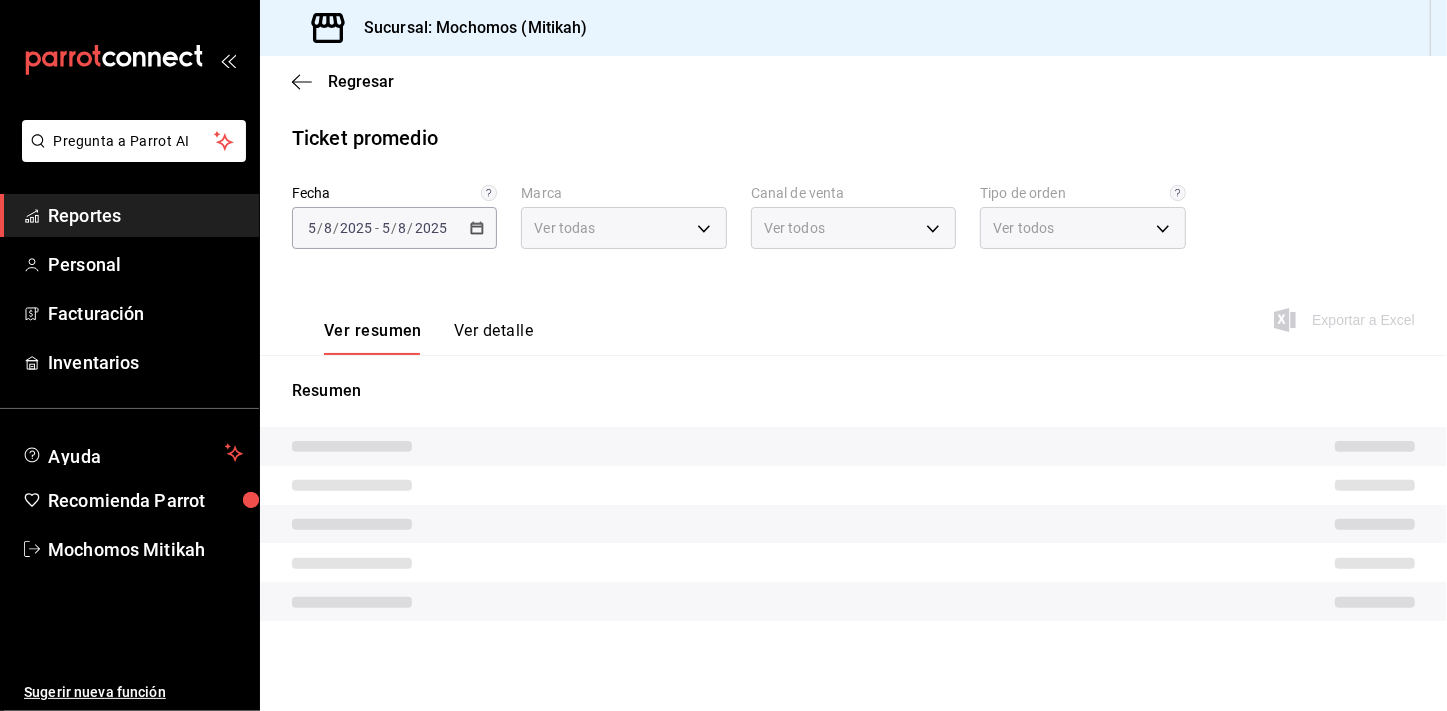 type on "PARROT,UBER_EATS,RAPPI,DIDI_FOOD,ONLINE" 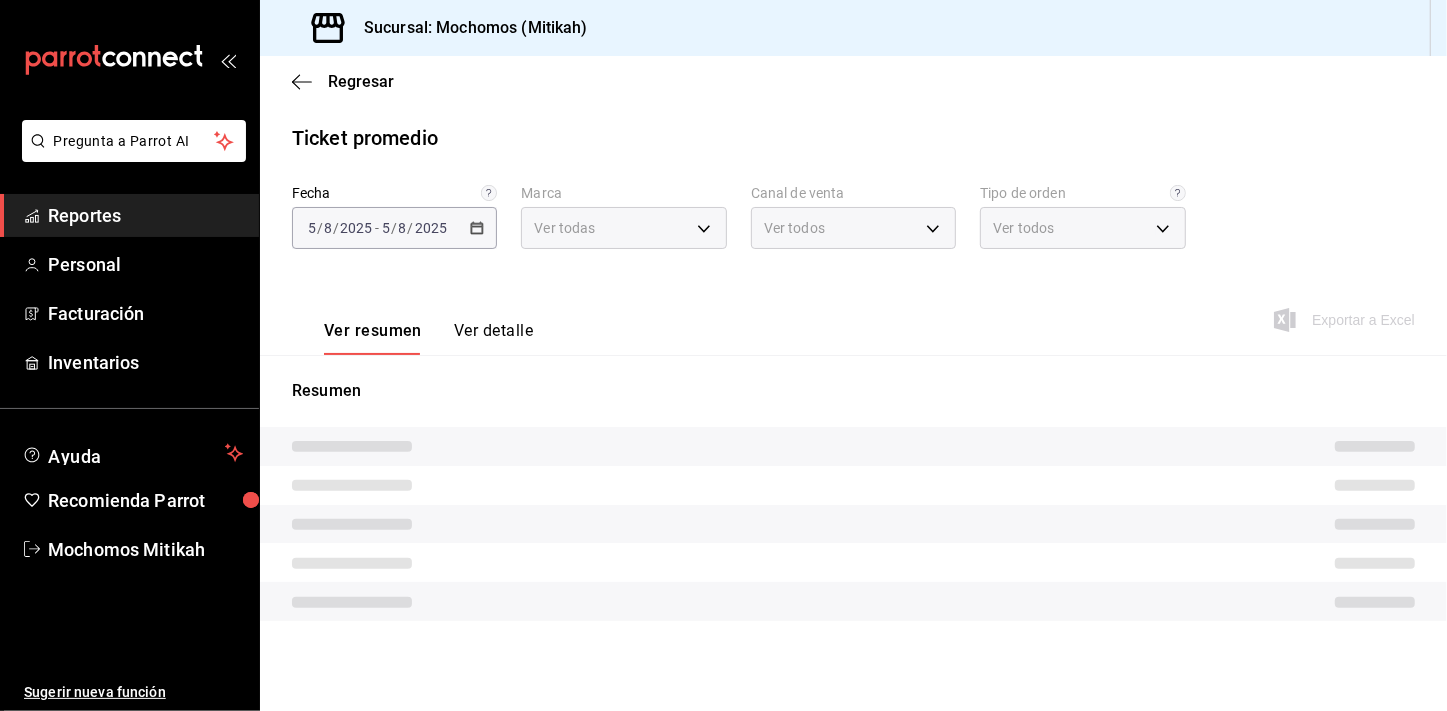 type on "cc440b54-242b-418e-867f-ce57fb098104,EXTERNAL,95b7c8a9-84d2-4e3b-995f-2f2c21fa6fde" 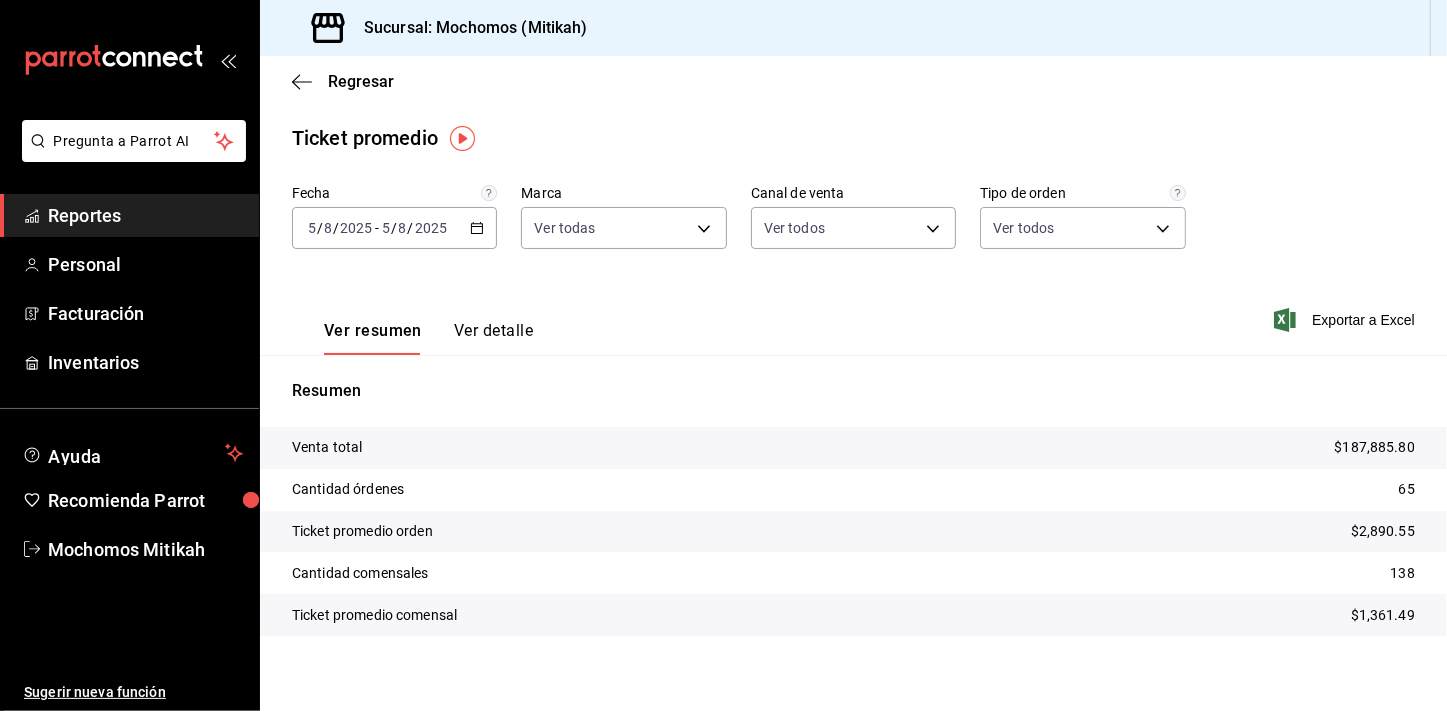 click on "2025-08-05 5 / 8 / 2025 - 2025-08-05 5 / 8 / 2025" at bounding box center (394, 228) 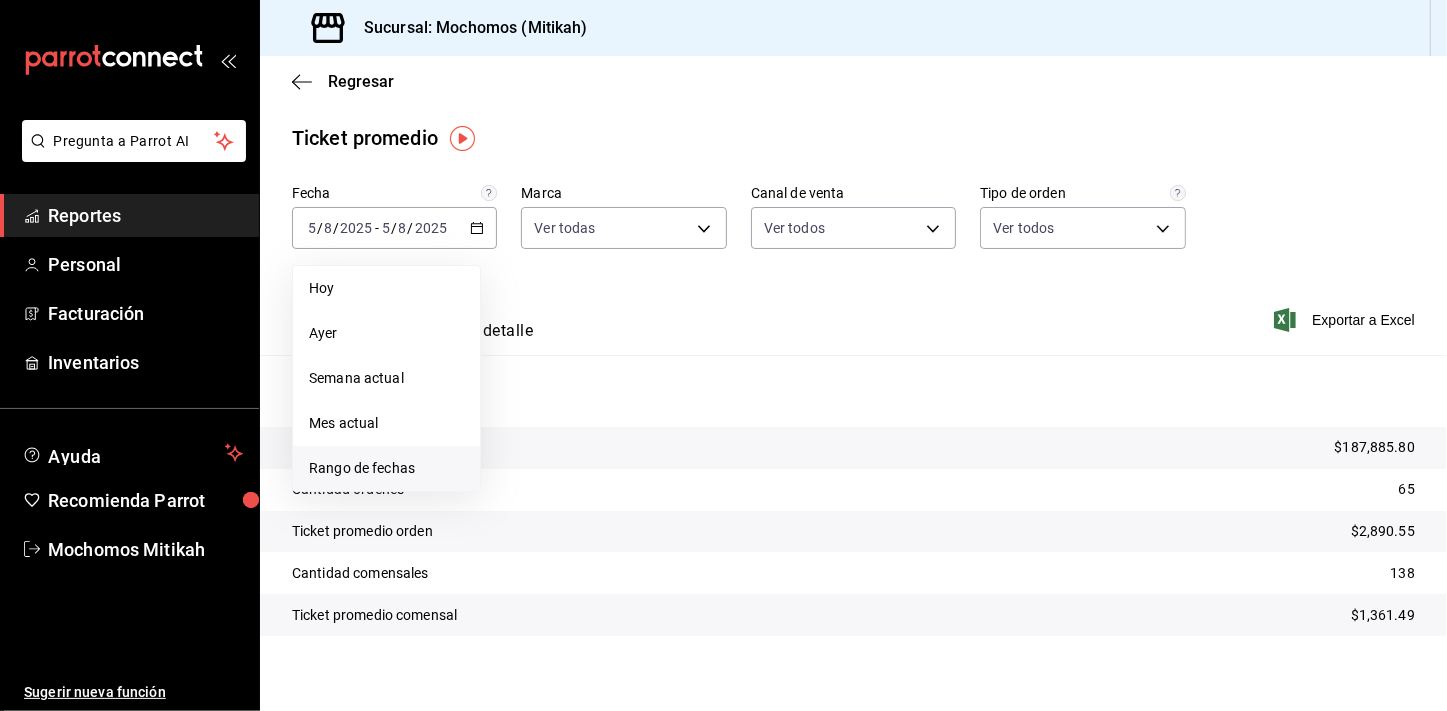 click on "Rango de fechas" at bounding box center [386, 468] 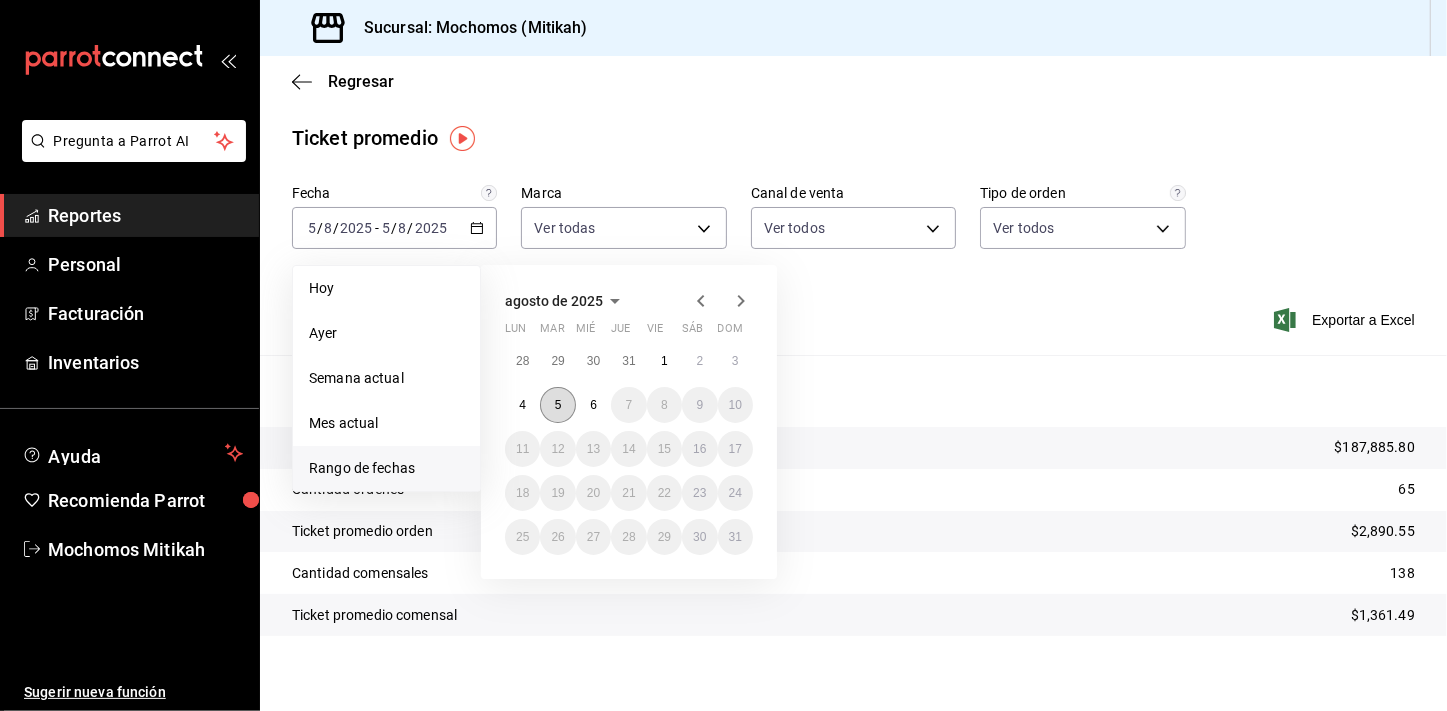 click on "5" at bounding box center (557, 405) 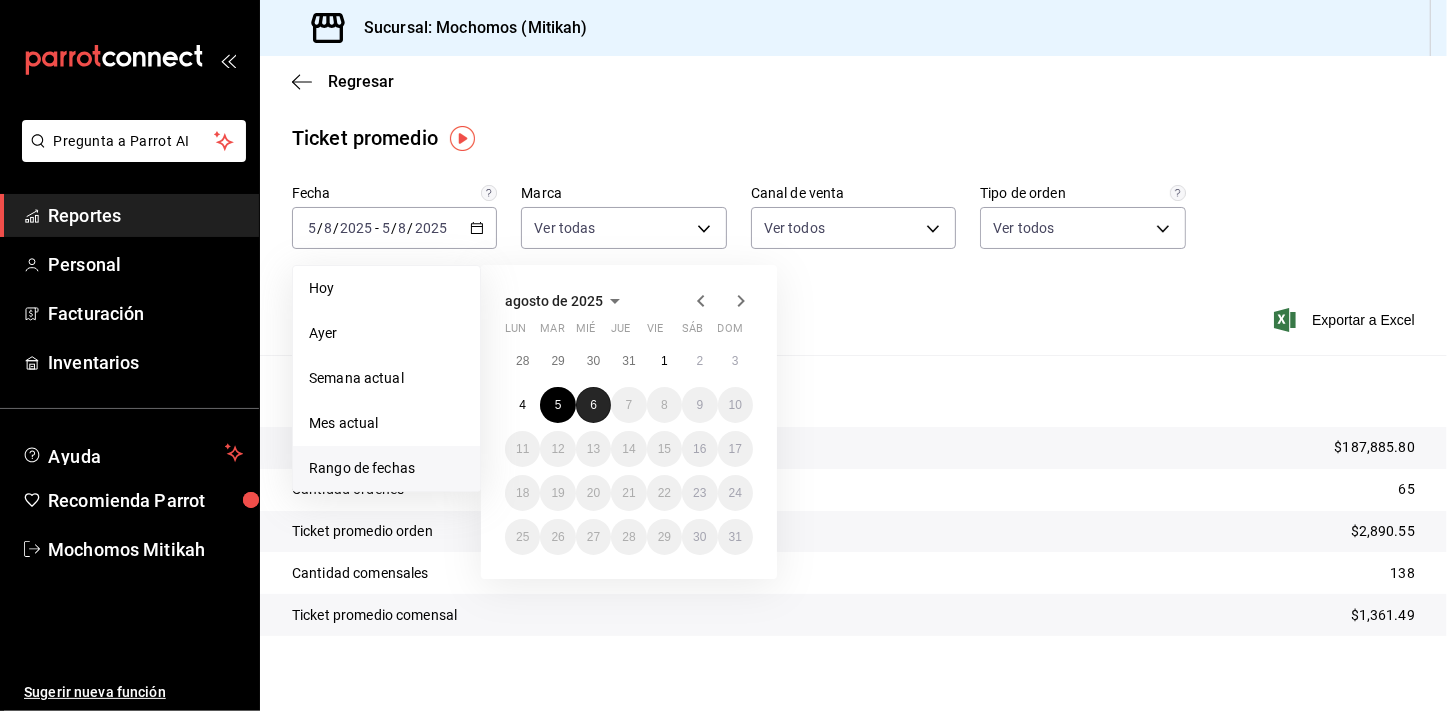 click on "6" at bounding box center [593, 405] 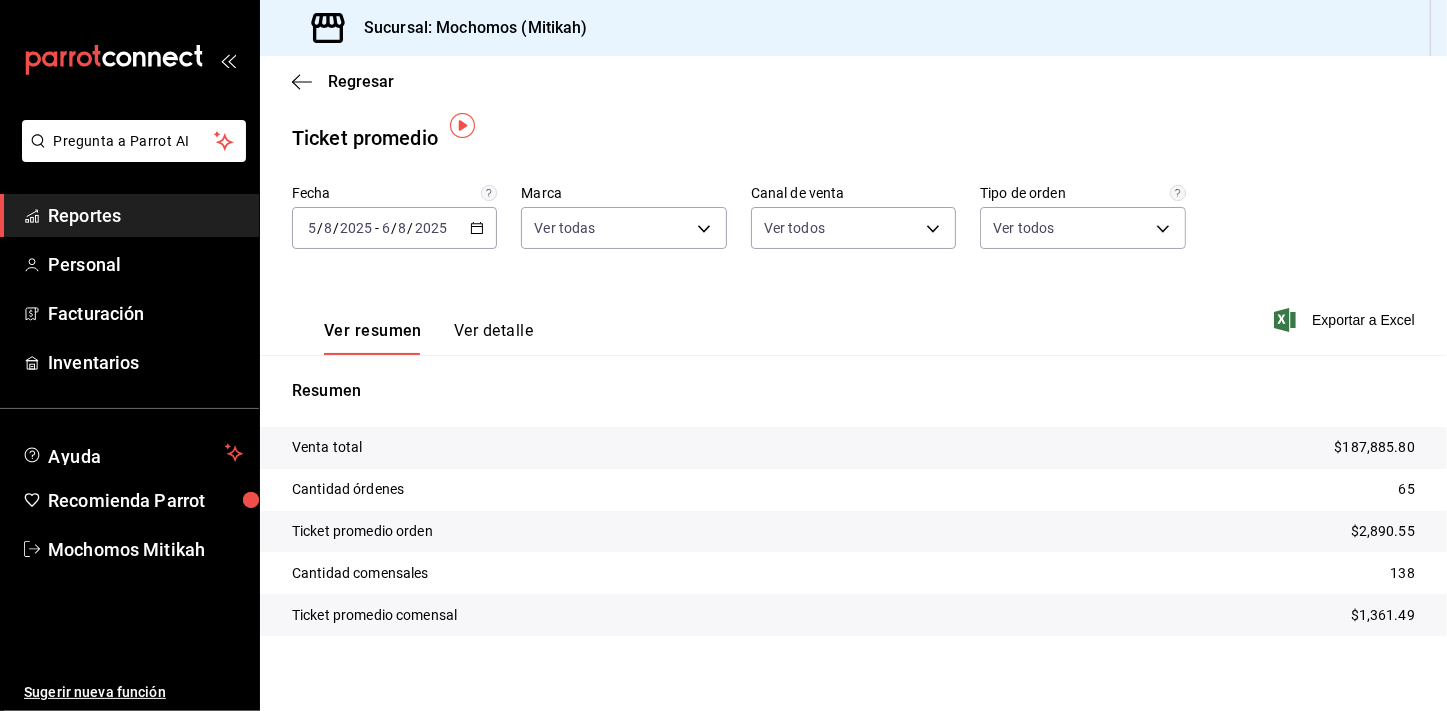 scroll, scrollTop: 12, scrollLeft: 0, axis: vertical 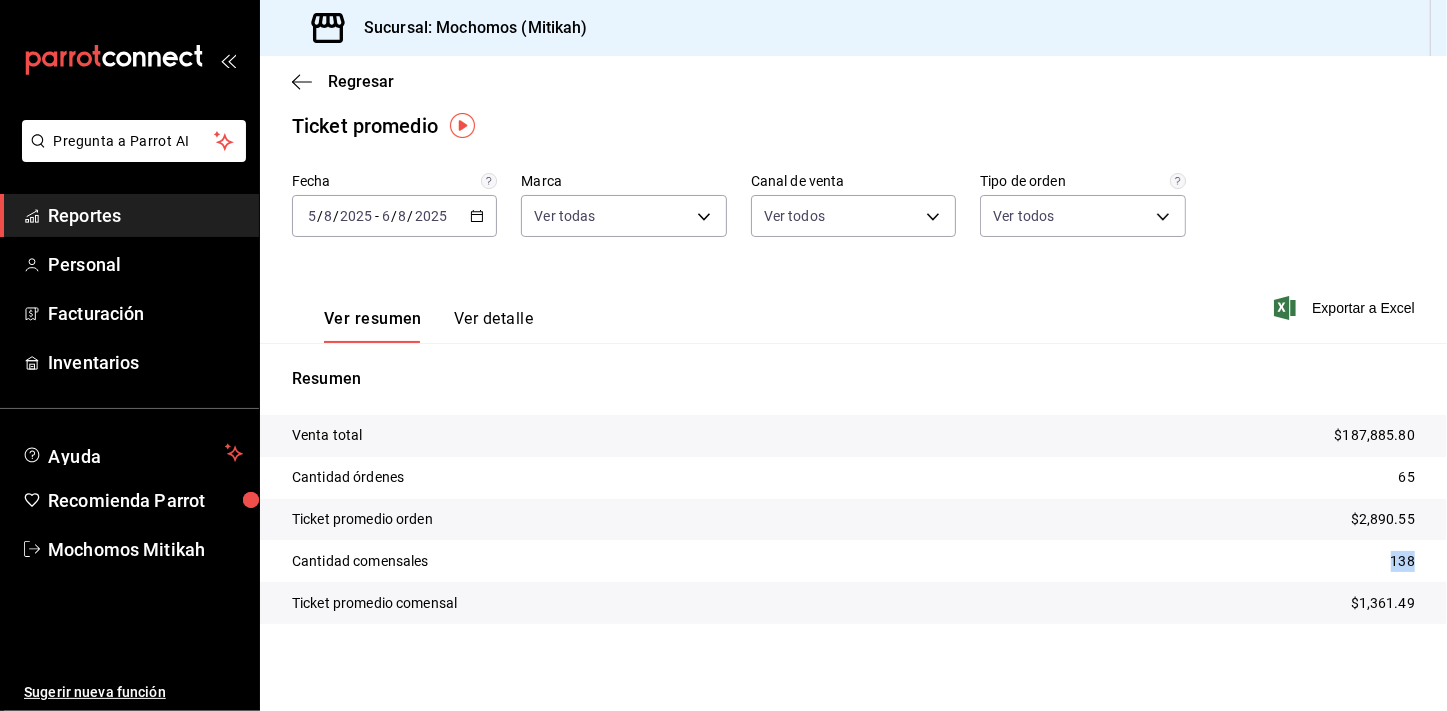 drag, startPoint x: 1360, startPoint y: 550, endPoint x: 1416, endPoint y: 563, distance: 57.48913 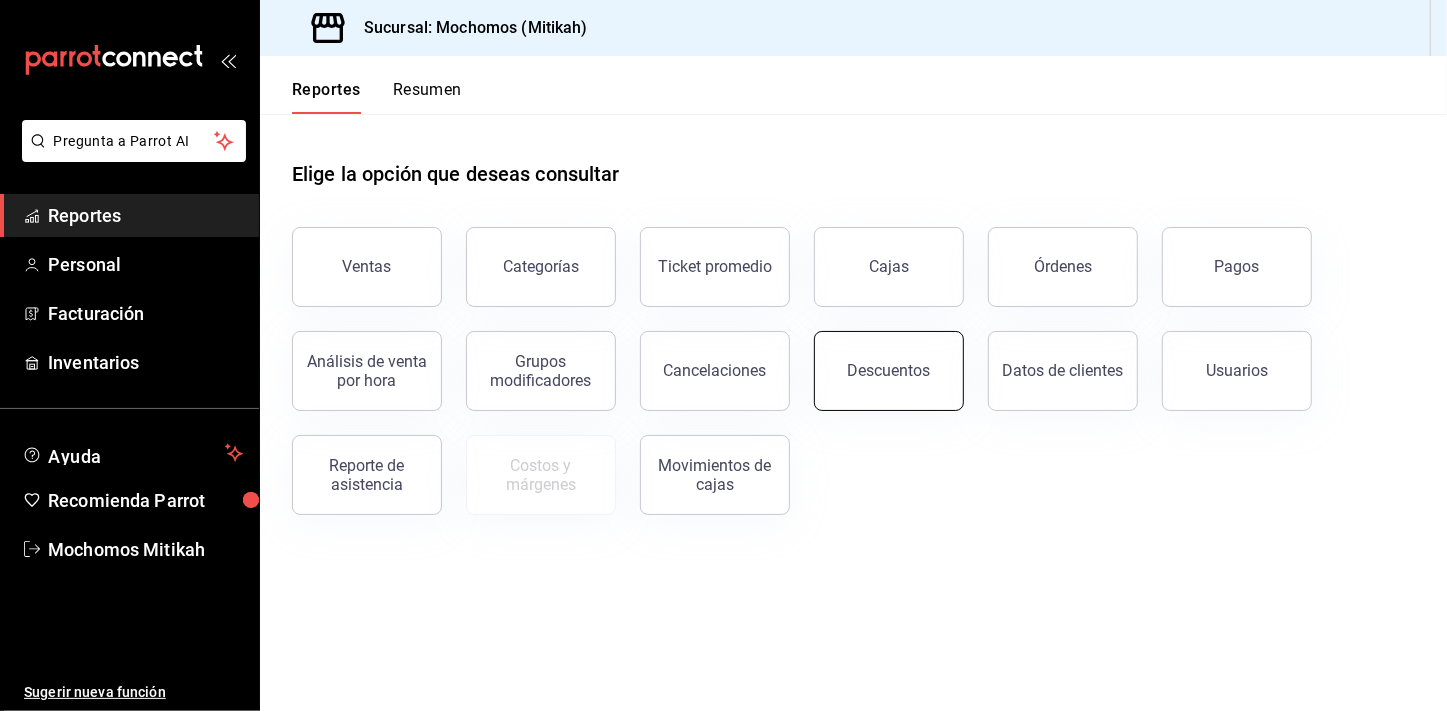 click on "Descuentos" at bounding box center (889, 370) 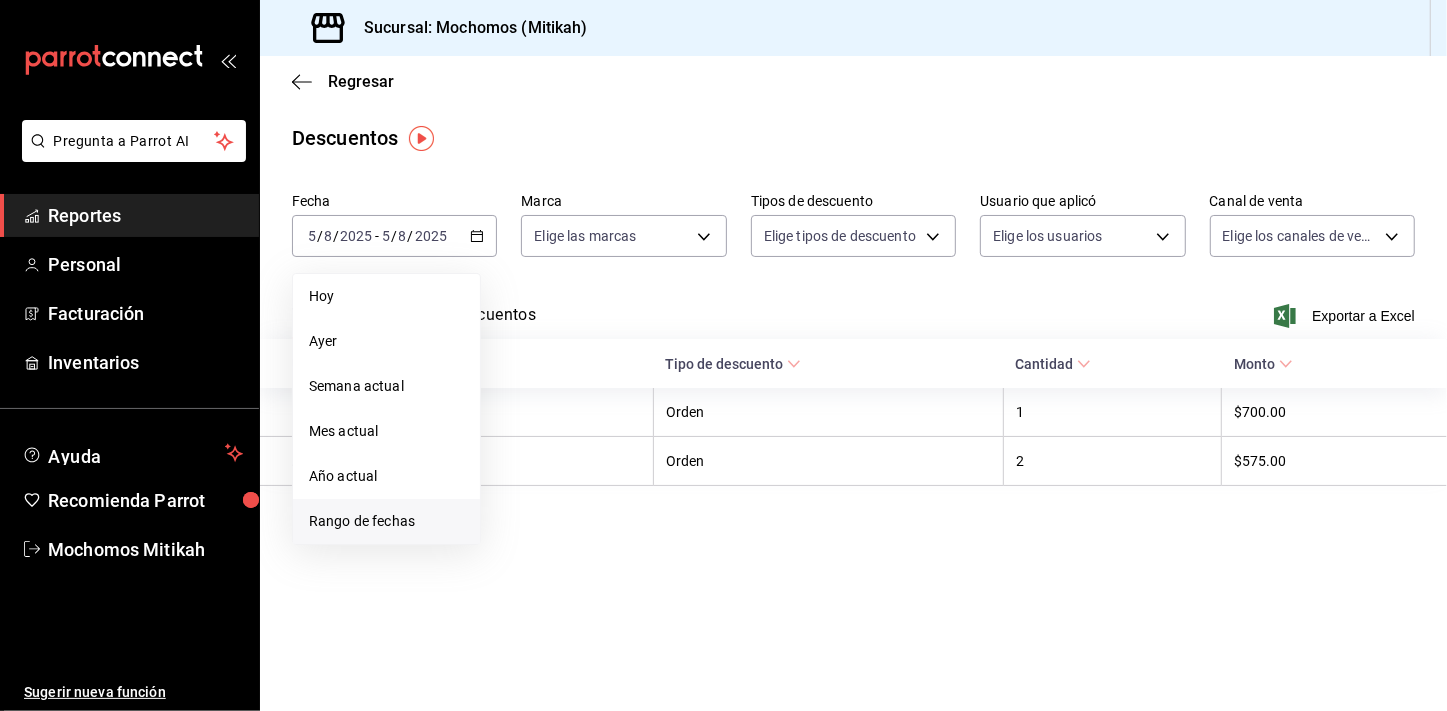 click on "Rango de fechas" at bounding box center [386, 521] 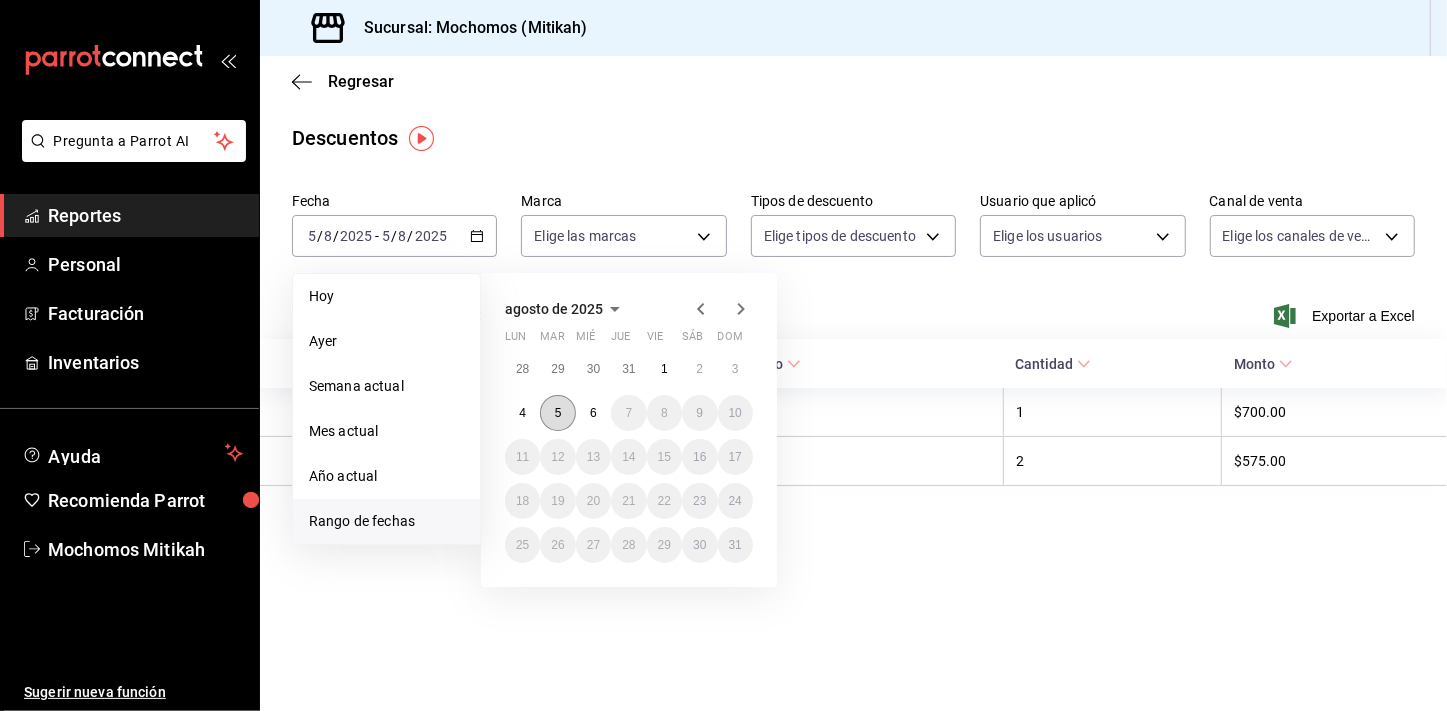 click on "5" at bounding box center (557, 413) 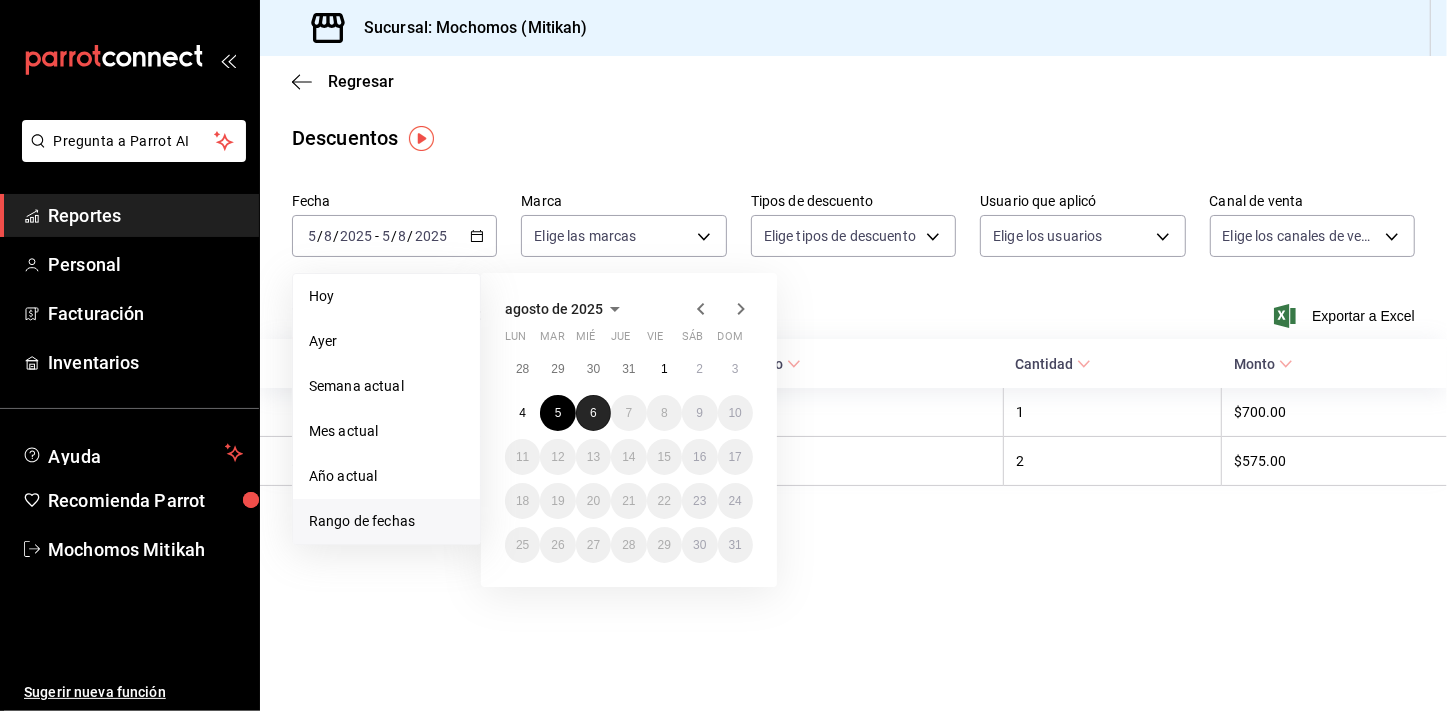click on "6" at bounding box center (593, 413) 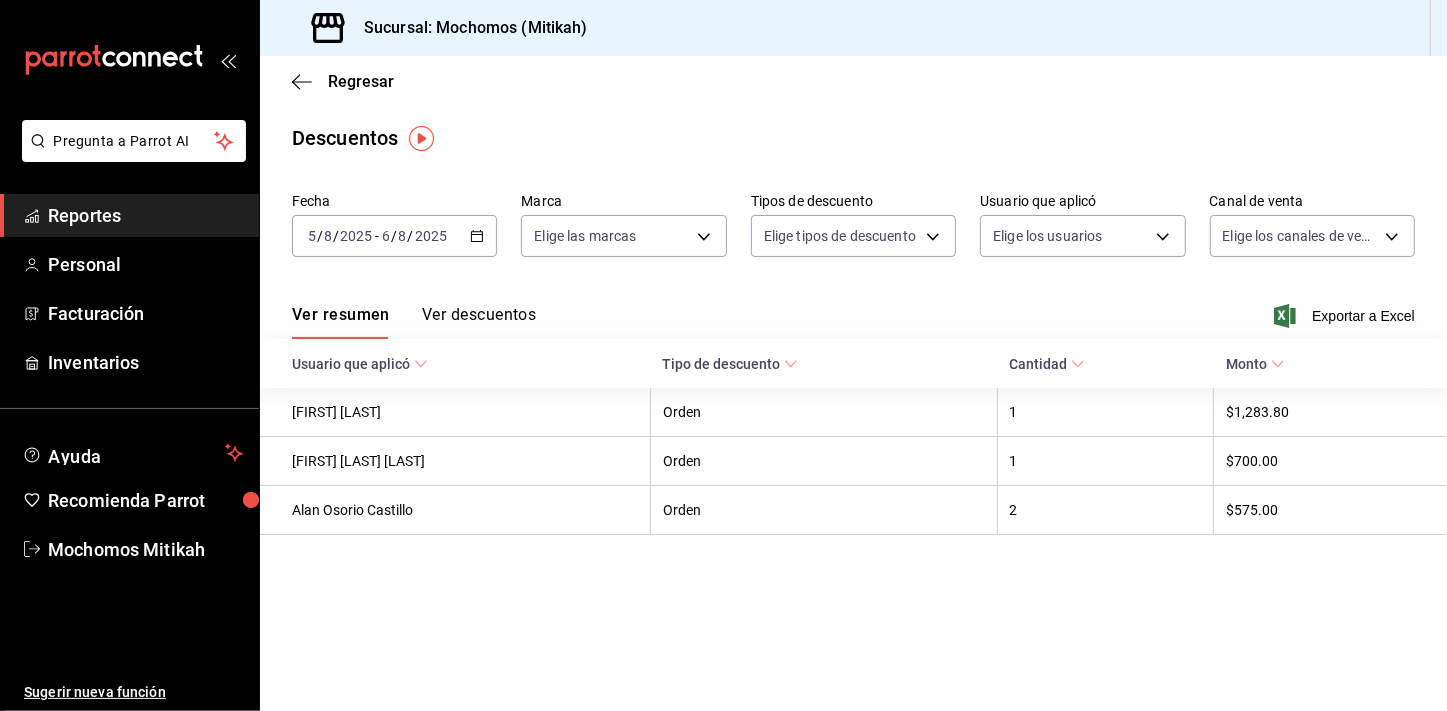 click on "Ver resumen Ver descuentos Exportar a Excel" at bounding box center [853, 310] 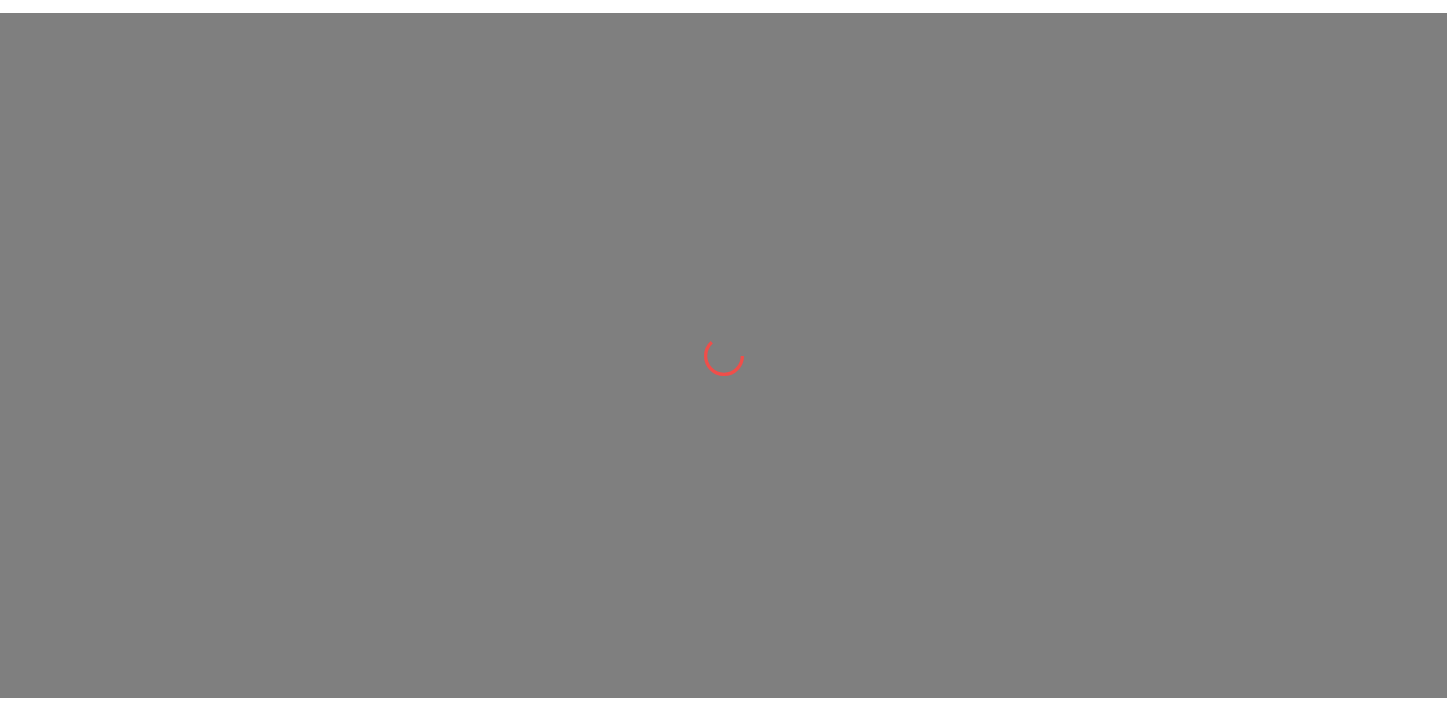 scroll, scrollTop: 0, scrollLeft: 0, axis: both 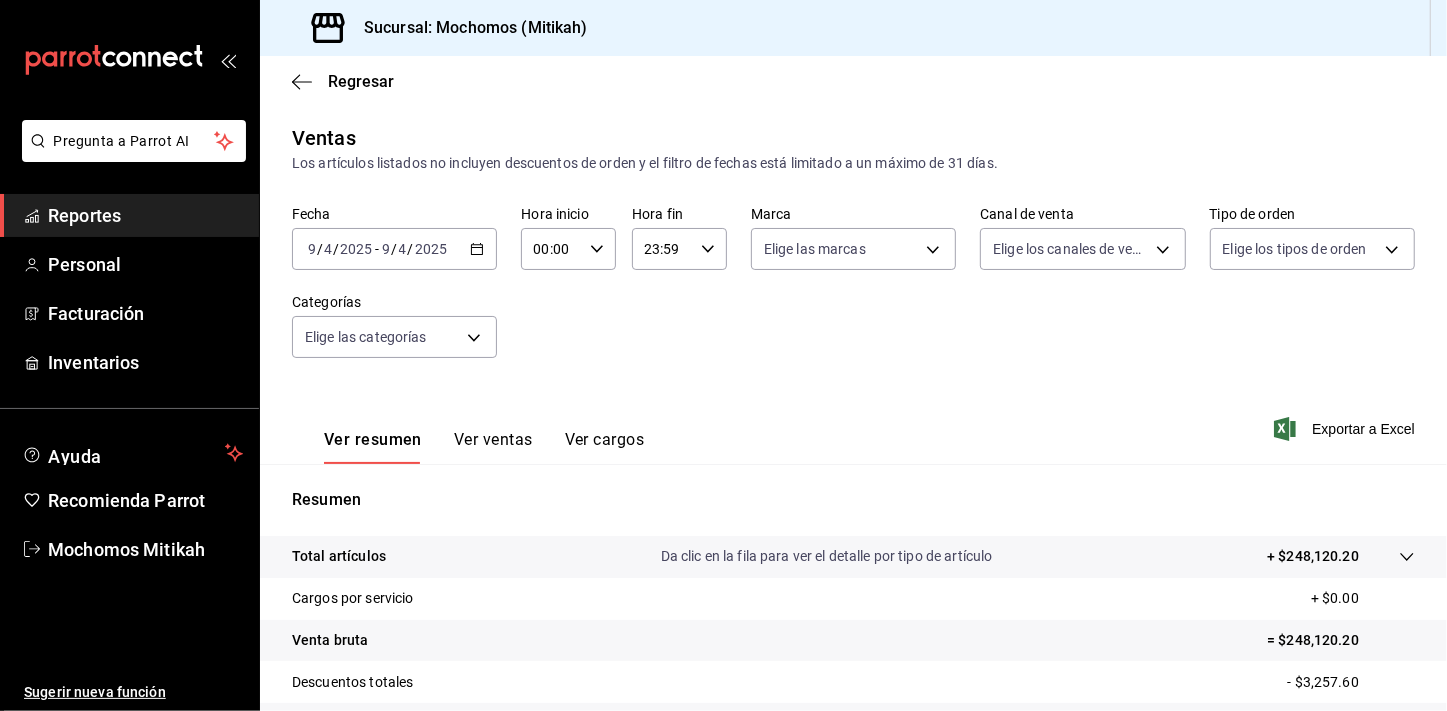 click on "Regresar Ventas Los artículos listados no incluyen descuentos de orden y el filtro de fechas está limitado a un máximo de 31 días. Fecha [DATE] [TIME] - [DATE] [TIME] Hora inicio [TIME] Hora inicio Hora fin [TIME] Hora fin Marca Elige las marcas Canal de venta Elige los canales de venta Tipo de orden Elige los tipos de orden Categorías Elige las categorías Ver resumen Ver ventas Ver cargos Exportar a Excel Resumen Total artículos Da clic en la fila para ver el detalle por tipo de artículo + $248,120.20 Cargos por servicio + $0.00 Venta bruta = $248,120.20 Descuentos totales - $3,257.60 Certificados de regalo - $0.00 Venta total = $244,862.60 Impuestos - $33,774.15 Venta neta = $211,088.45" at bounding box center (853, 507) 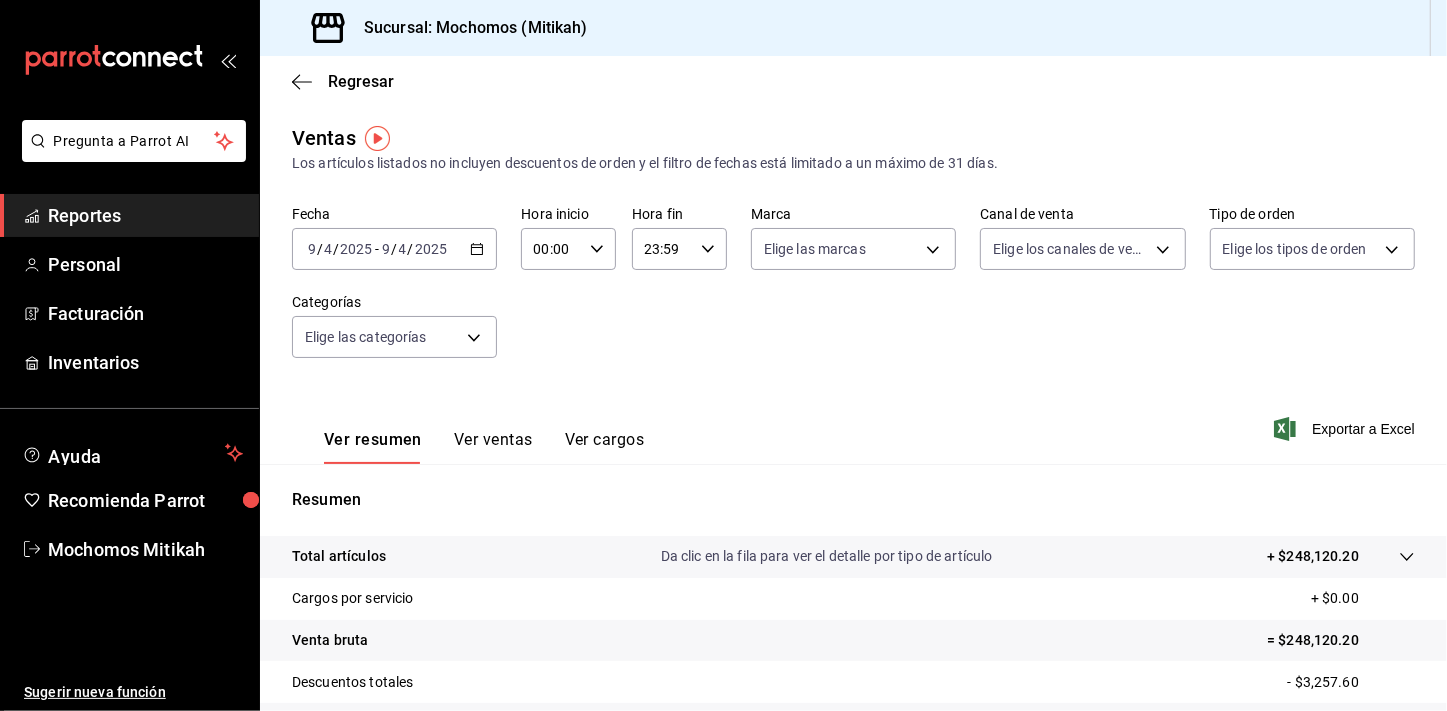 click on "Reportes" at bounding box center [145, 215] 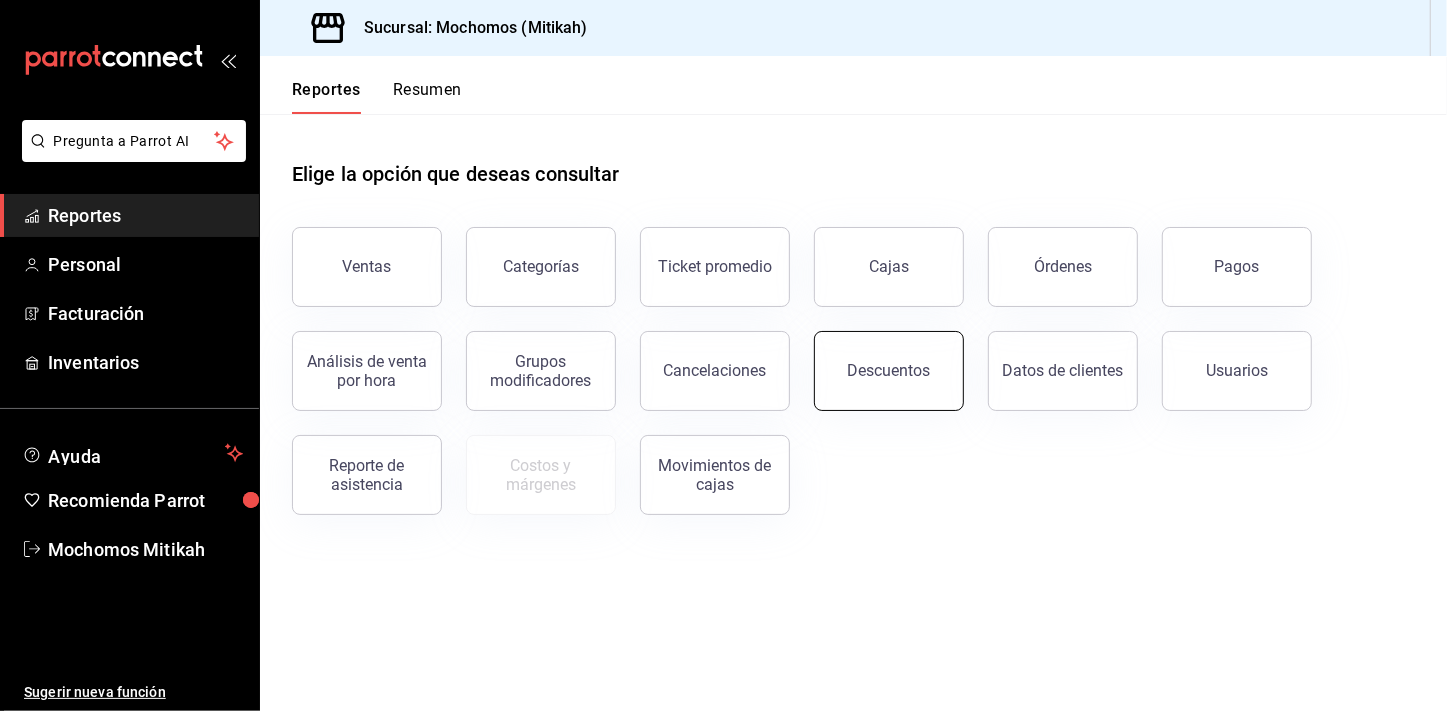 click on "Descuentos" at bounding box center [889, 371] 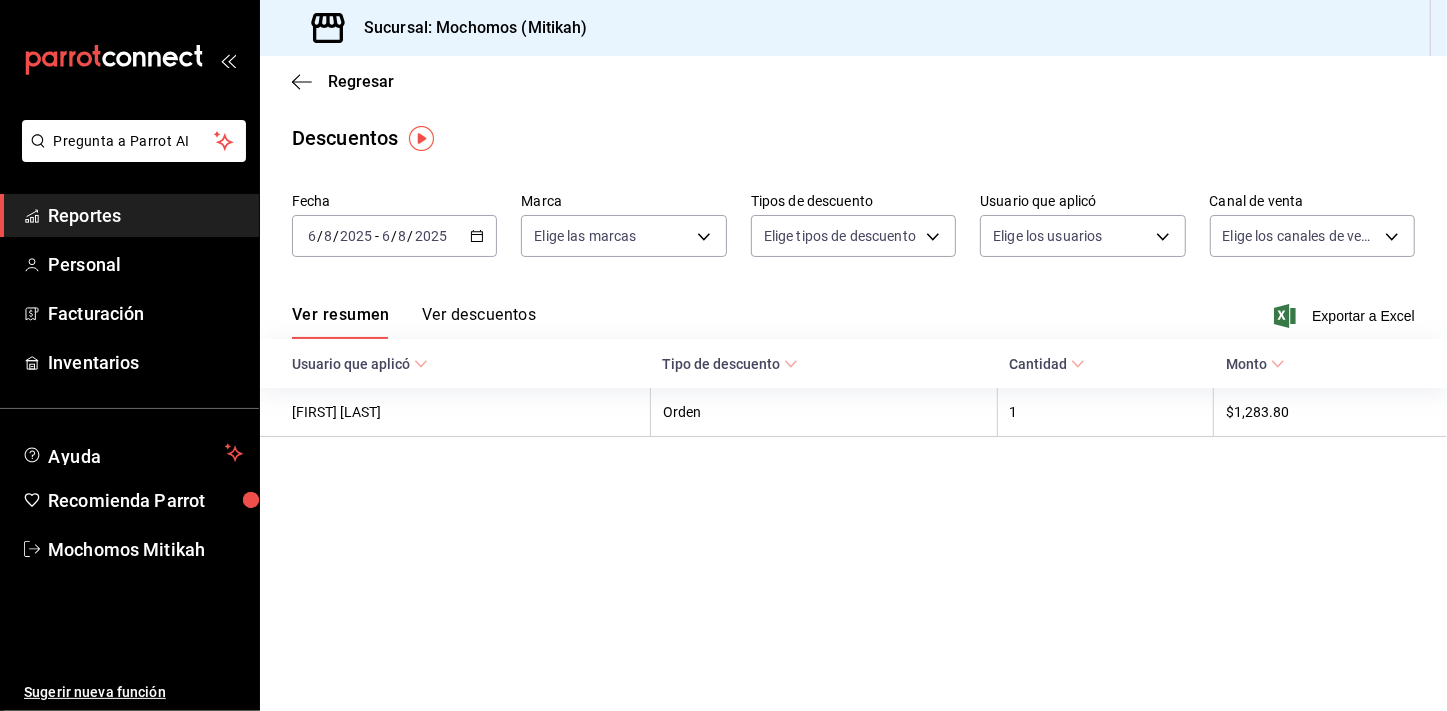 click 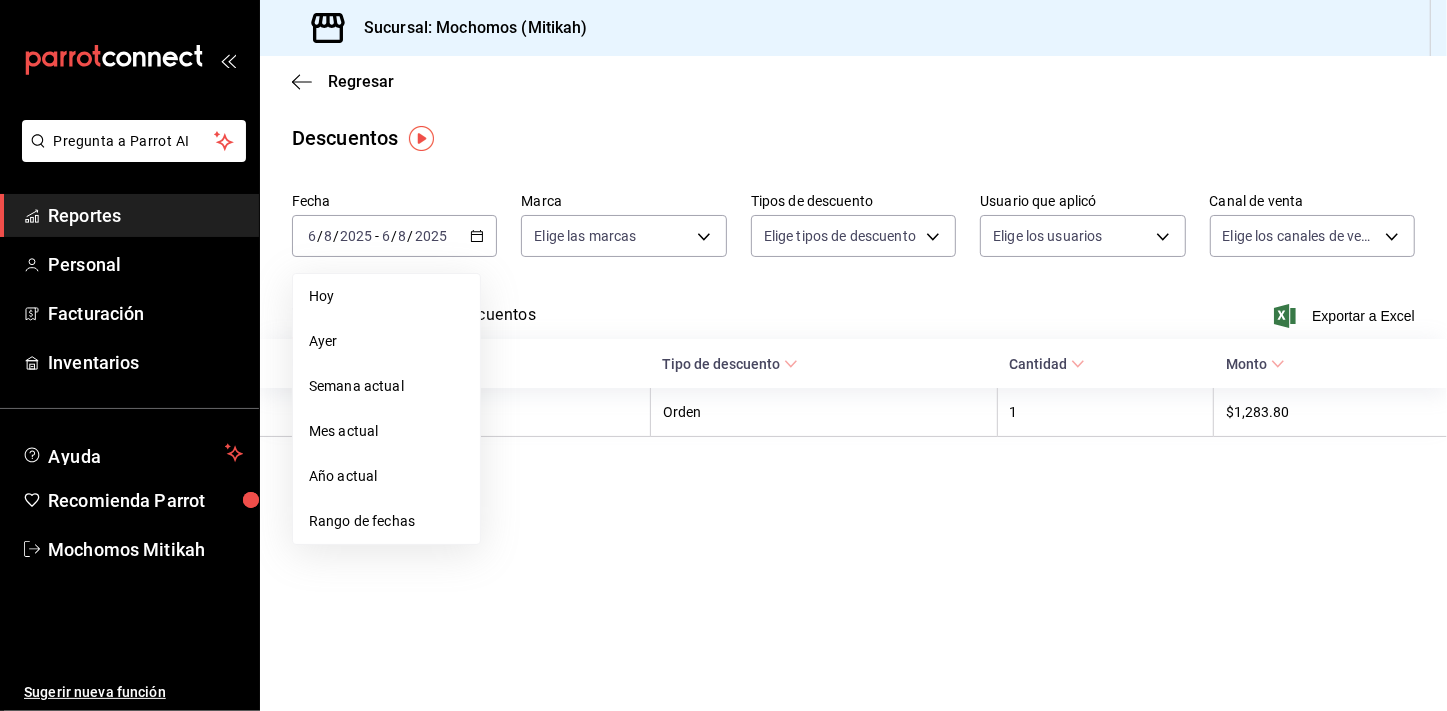 click on "Rango de fechas" at bounding box center (386, 521) 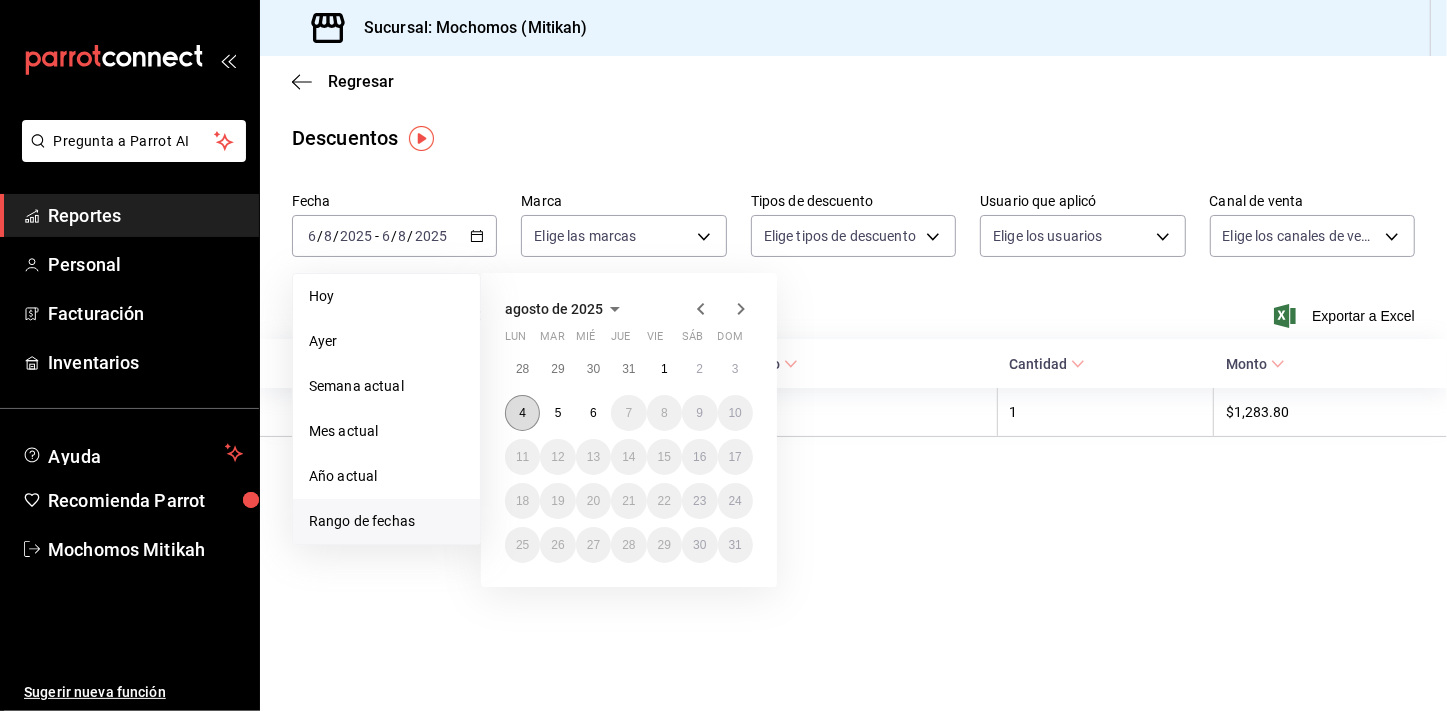 click on "4" at bounding box center (522, 413) 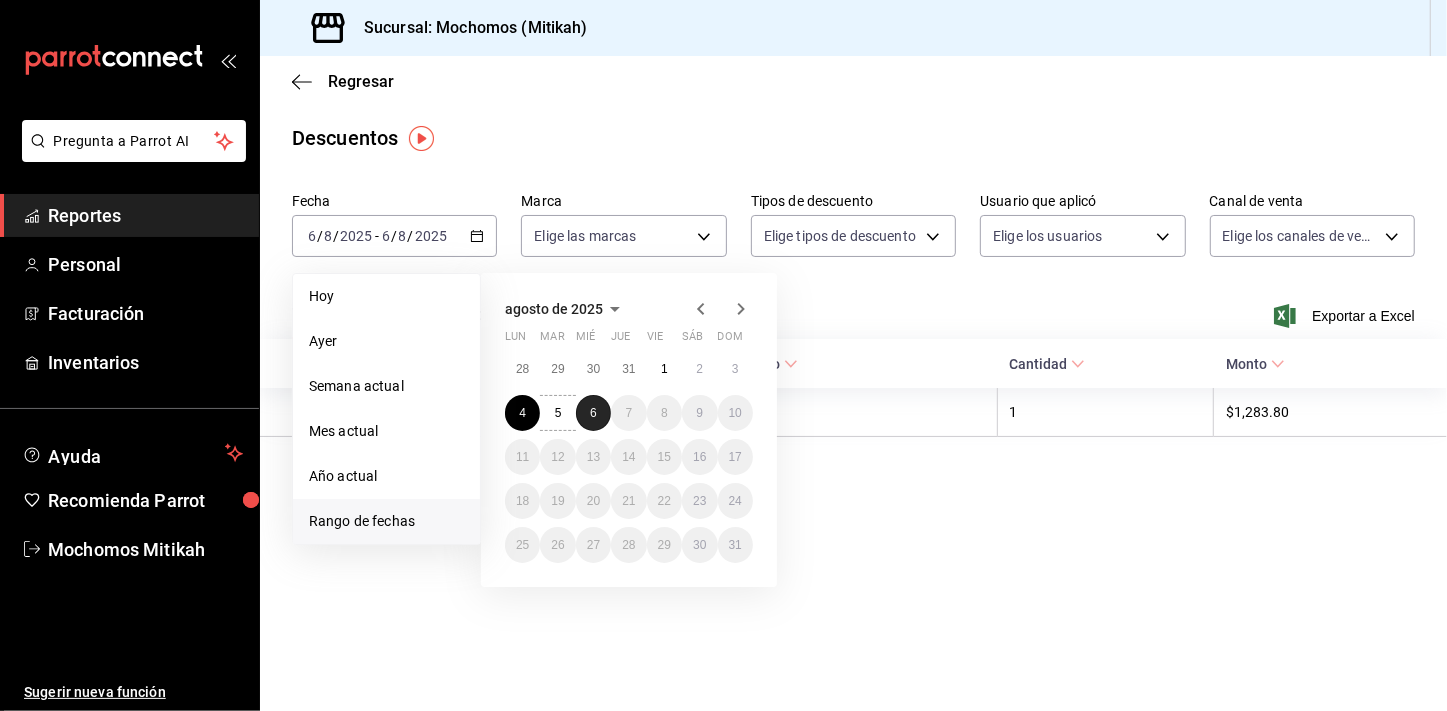click on "6" at bounding box center [593, 413] 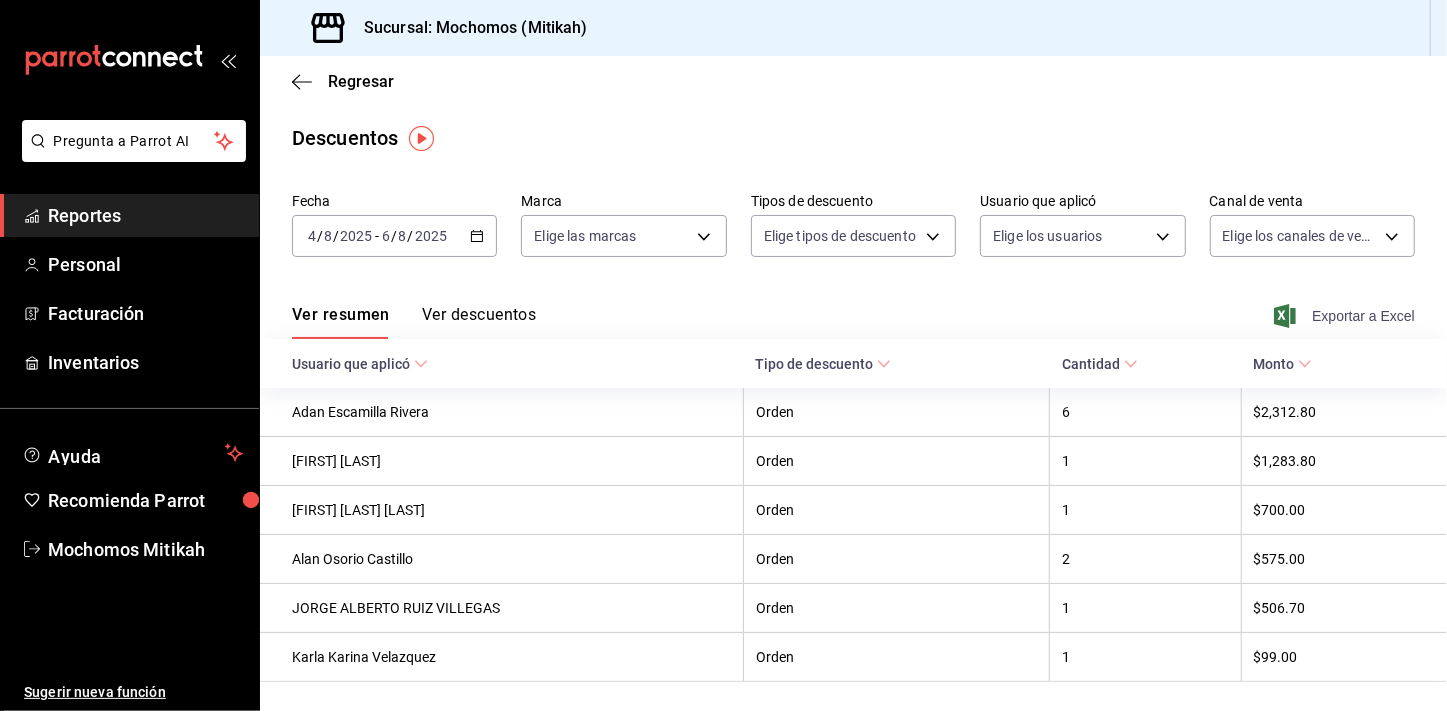 click on "Exportar a Excel" at bounding box center (1346, 316) 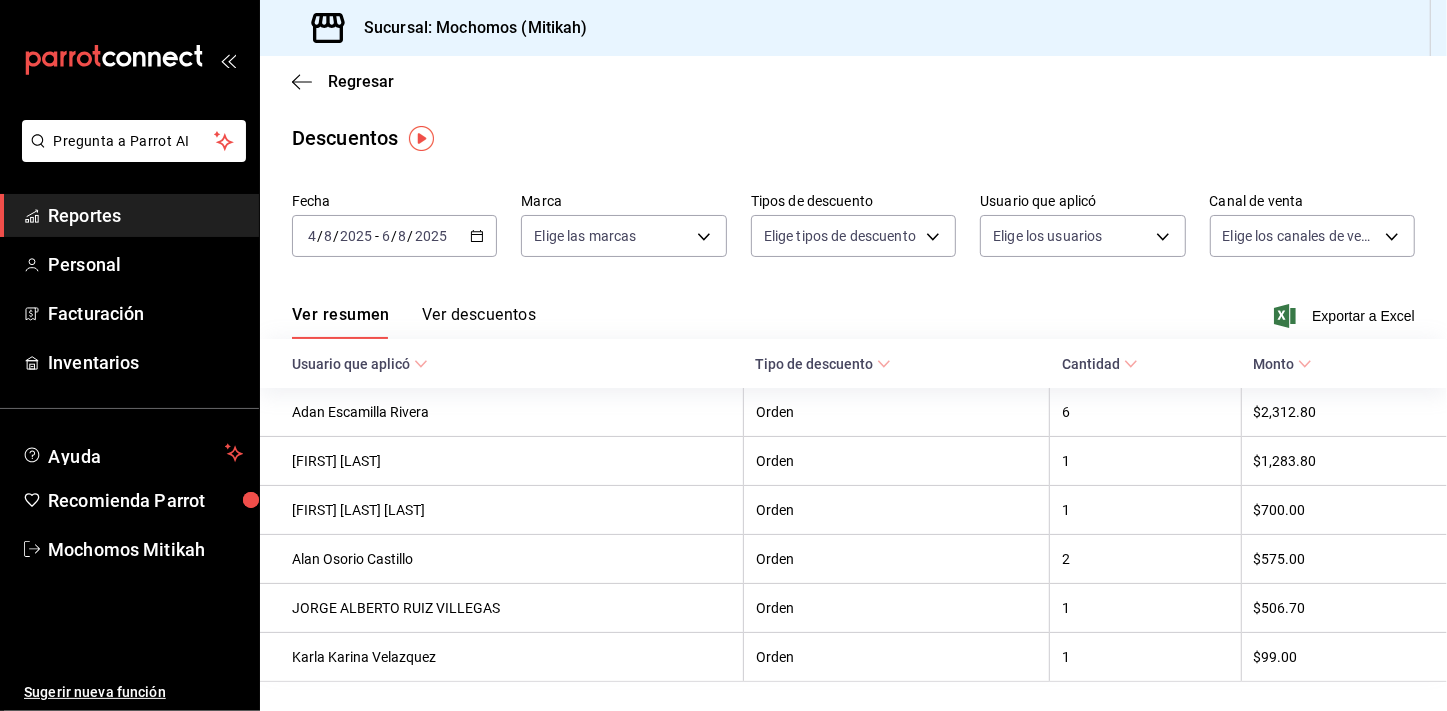 click on "Ver resumen Ver descuentos Exportar a Excel" at bounding box center [853, 310] 